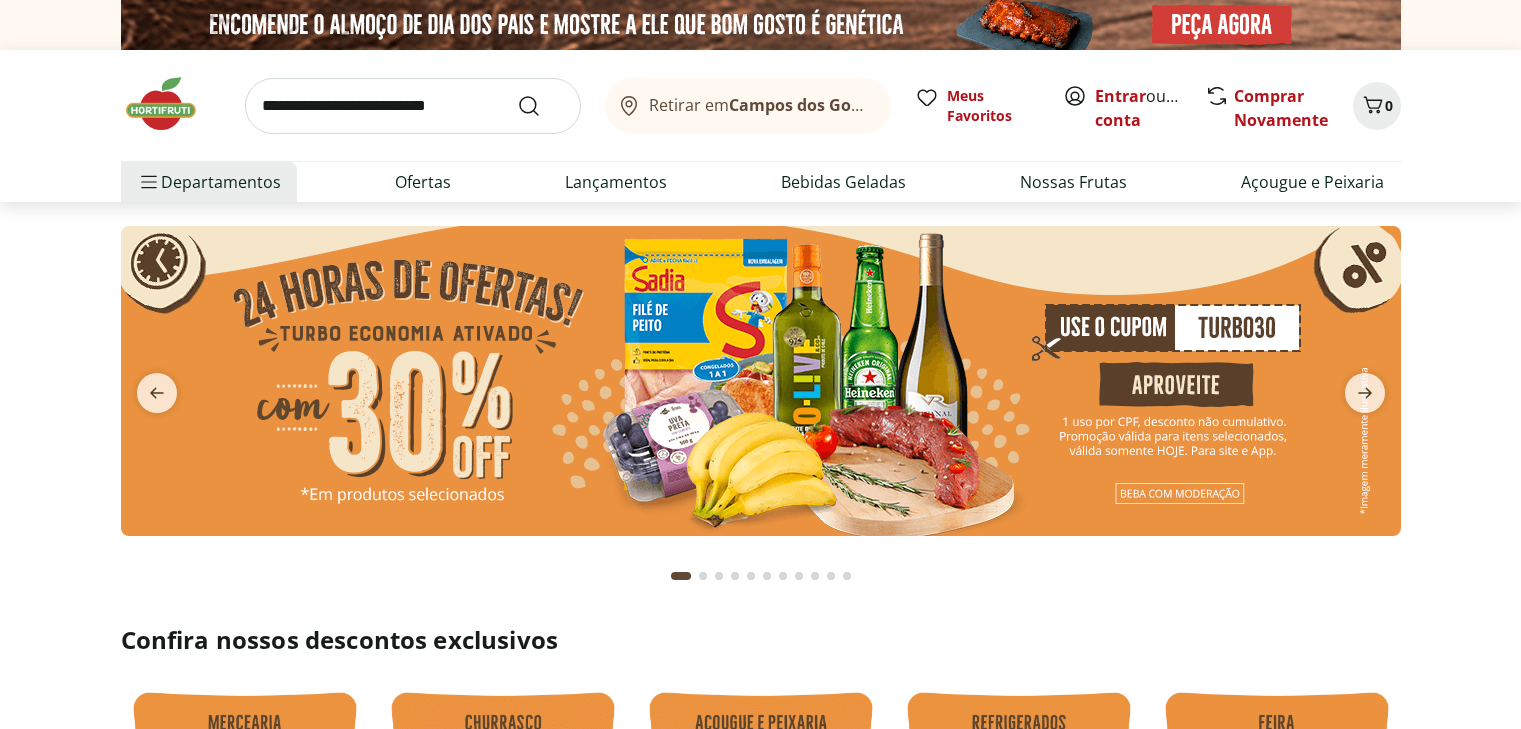 scroll, scrollTop: 0, scrollLeft: 0, axis: both 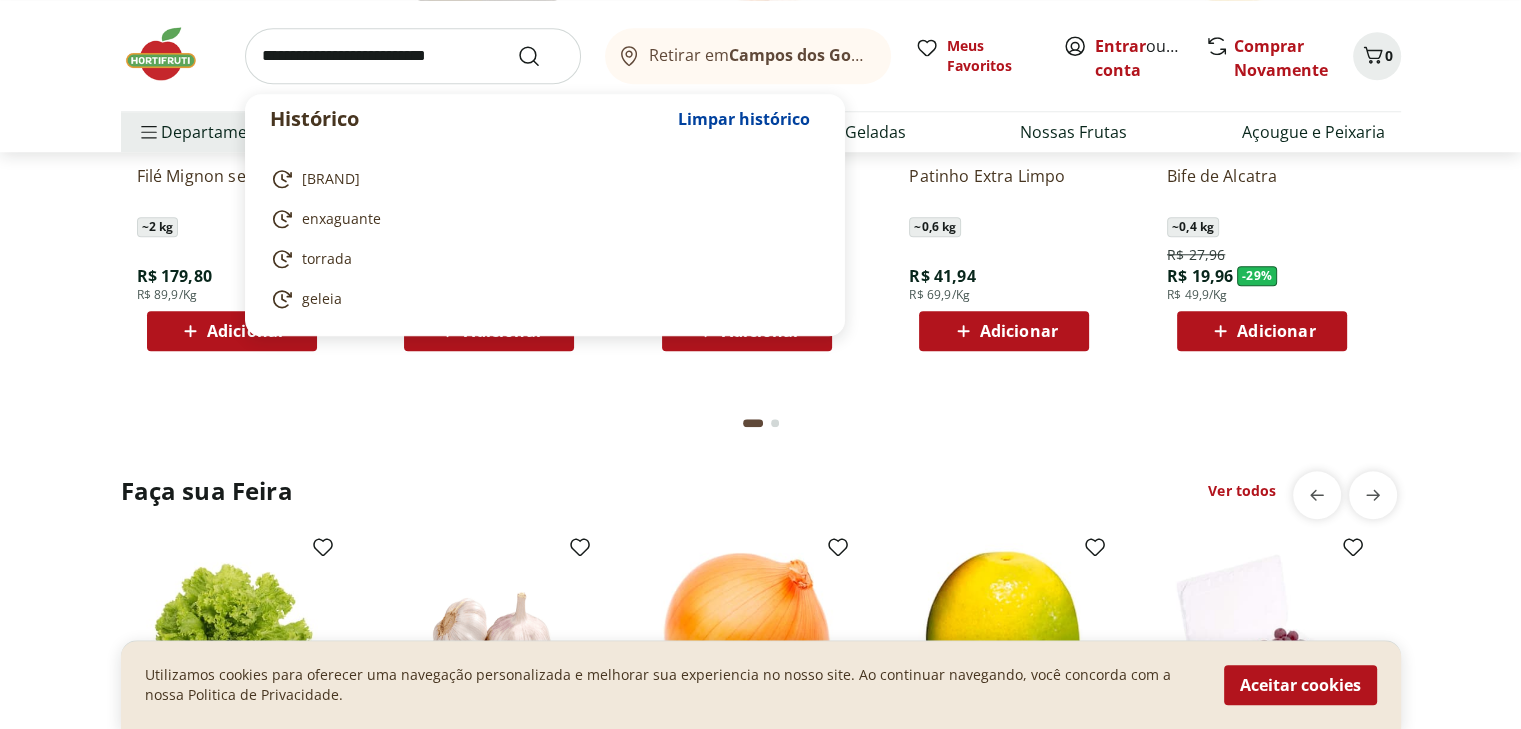 click at bounding box center [413, 56] 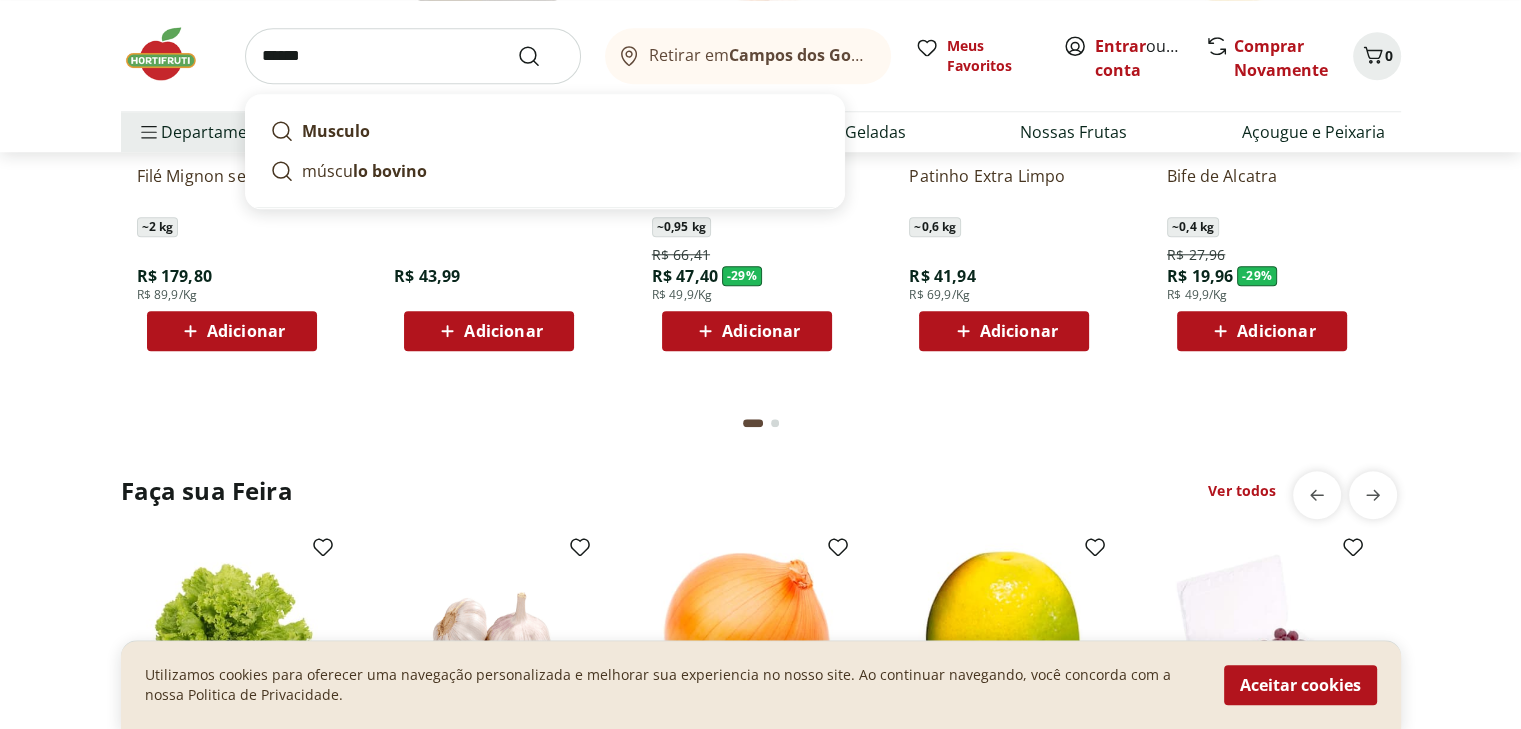 type on "******" 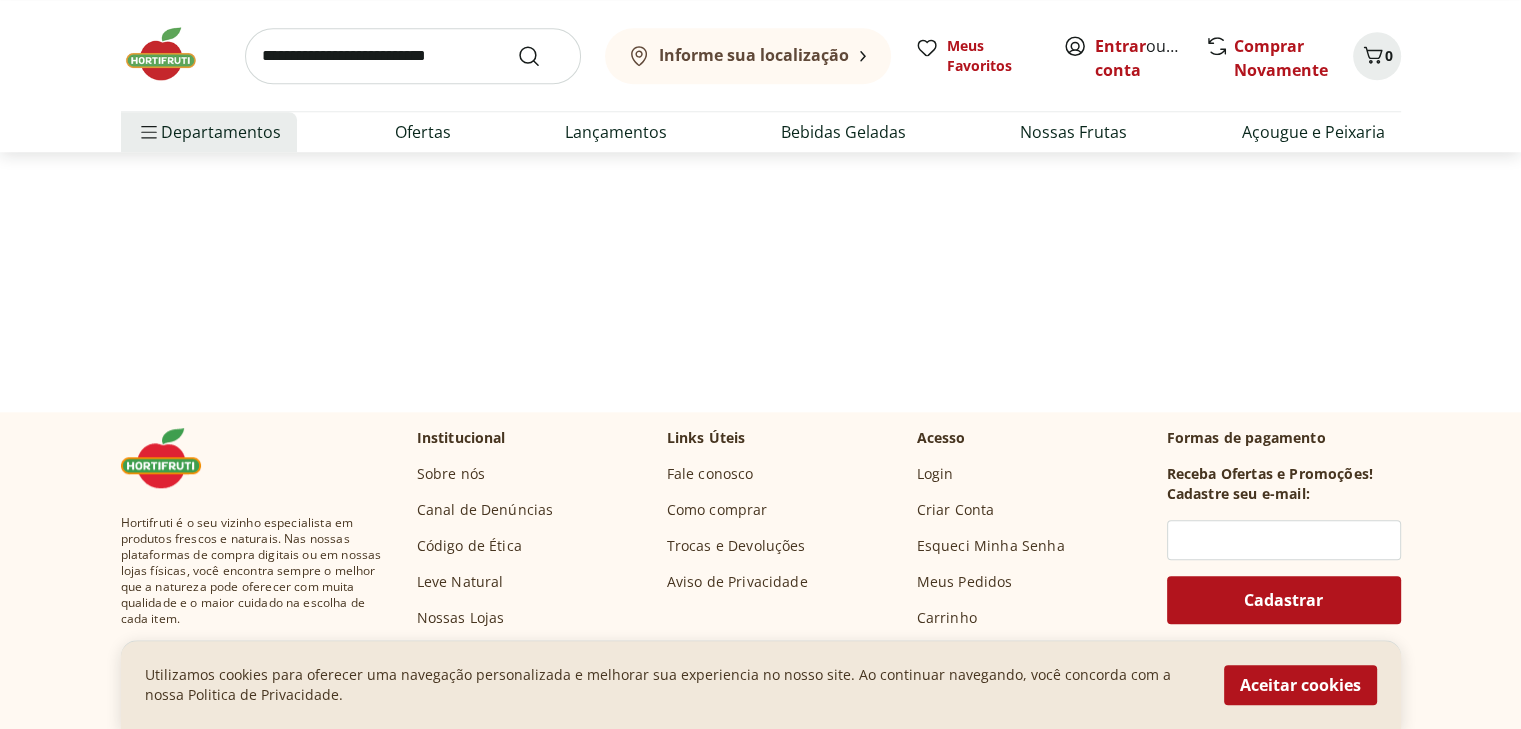 scroll, scrollTop: 0, scrollLeft: 0, axis: both 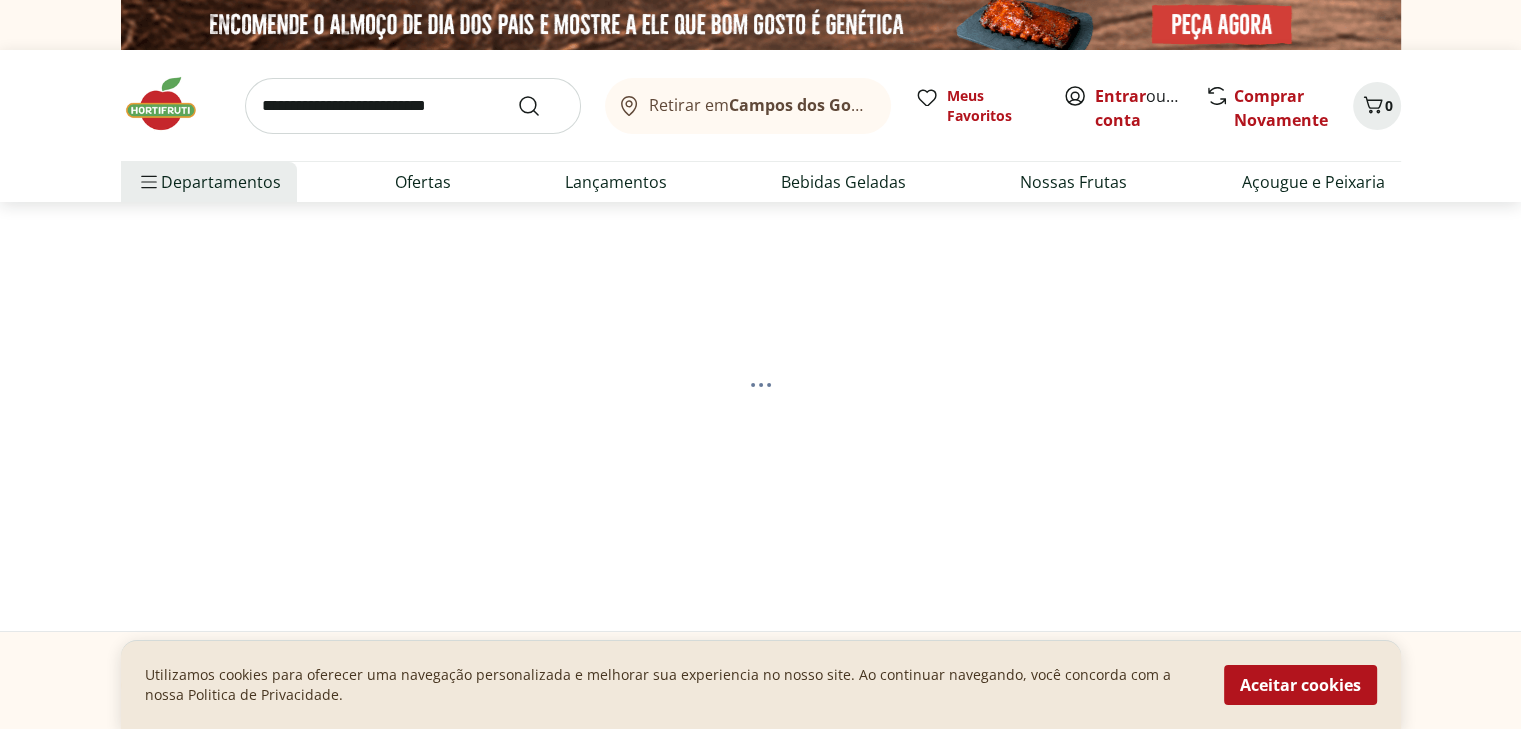 select on "**********" 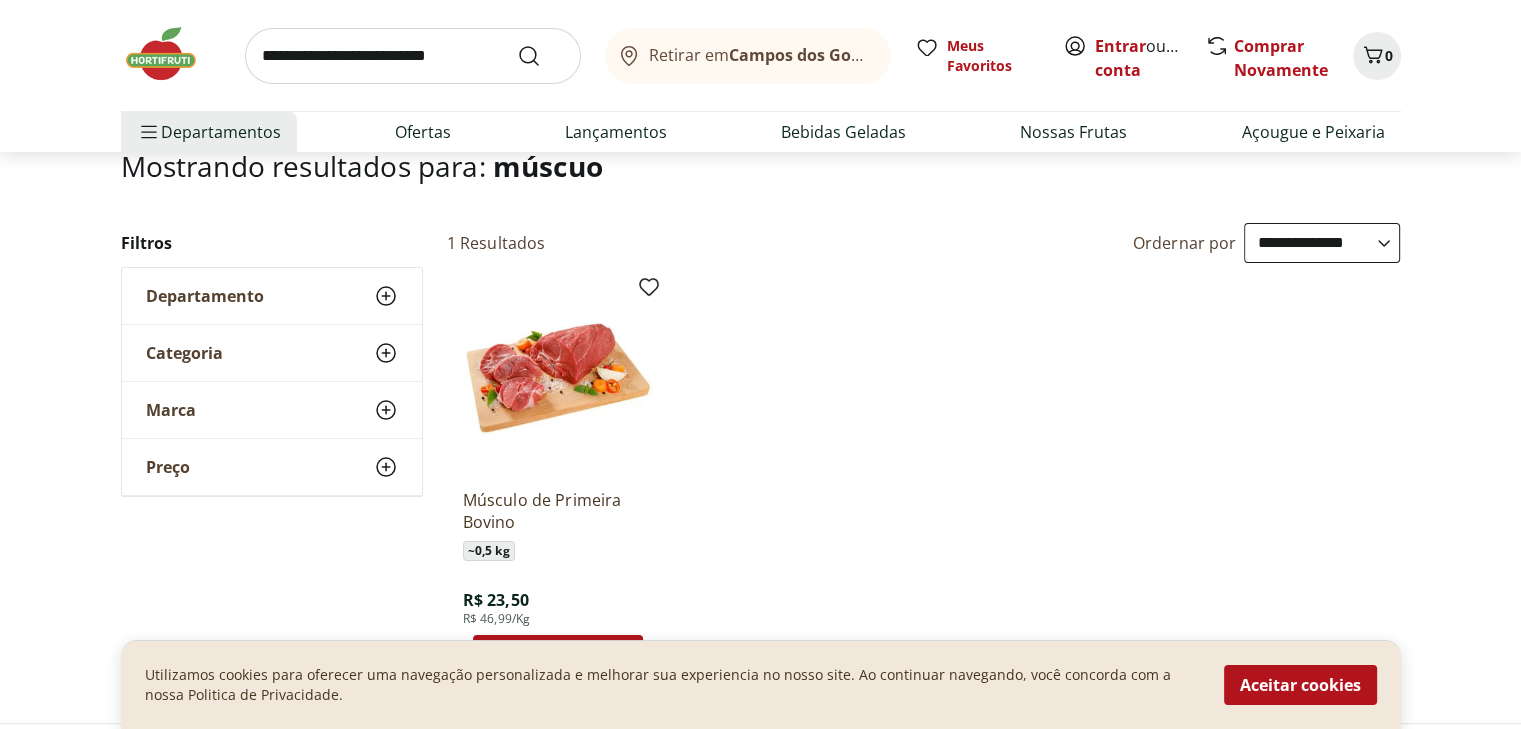 scroll, scrollTop: 266, scrollLeft: 0, axis: vertical 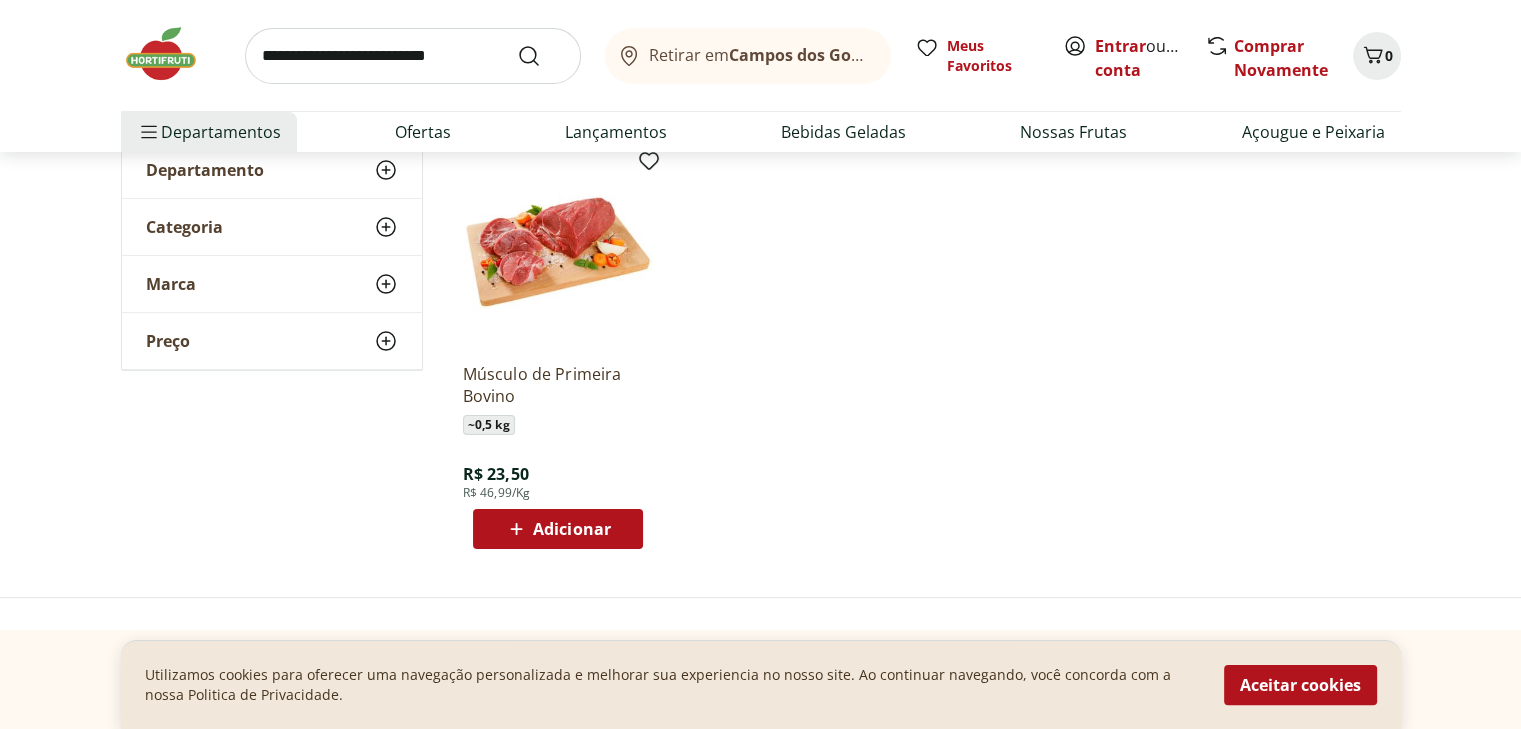 click on "Músculo de Primeira Bovino" at bounding box center [558, 385] 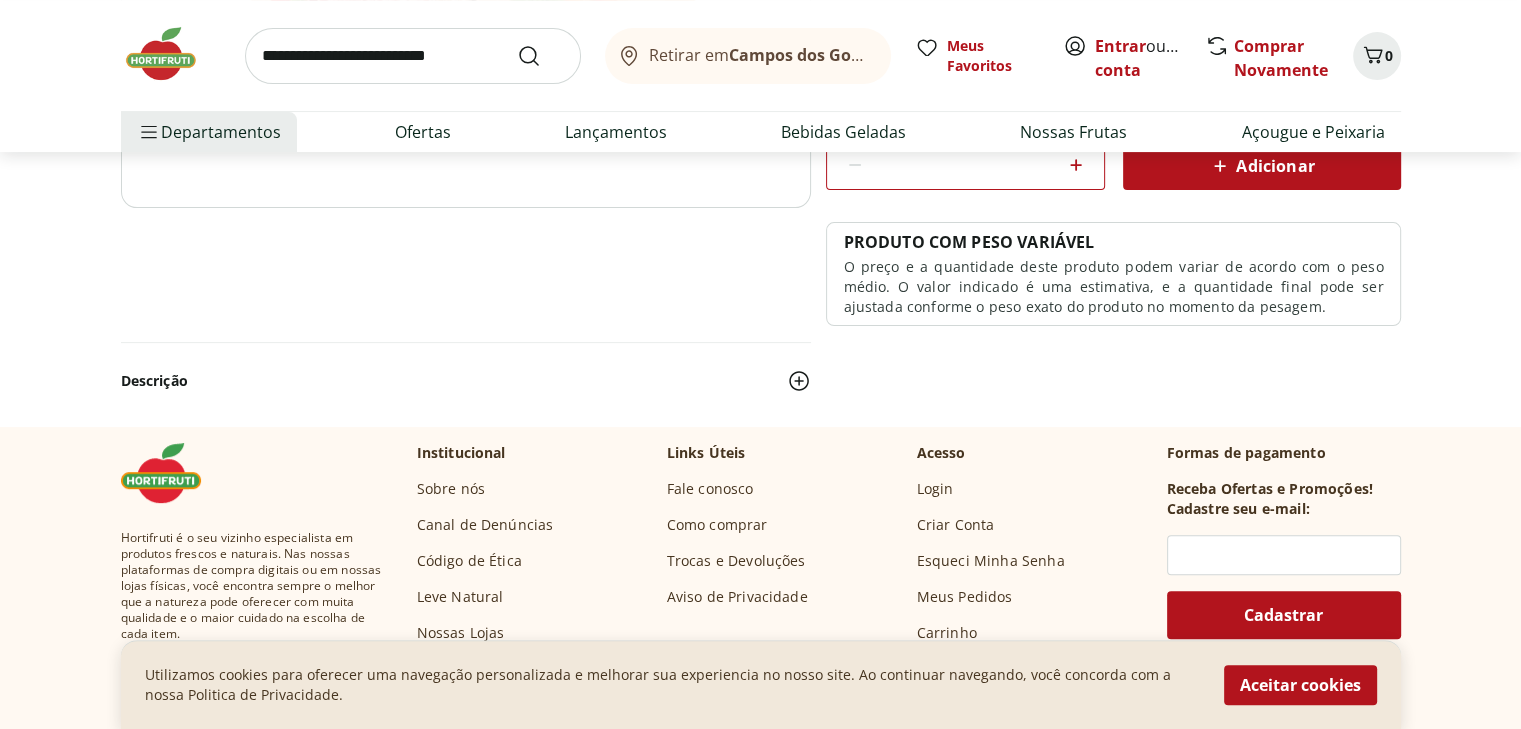 scroll, scrollTop: 266, scrollLeft: 0, axis: vertical 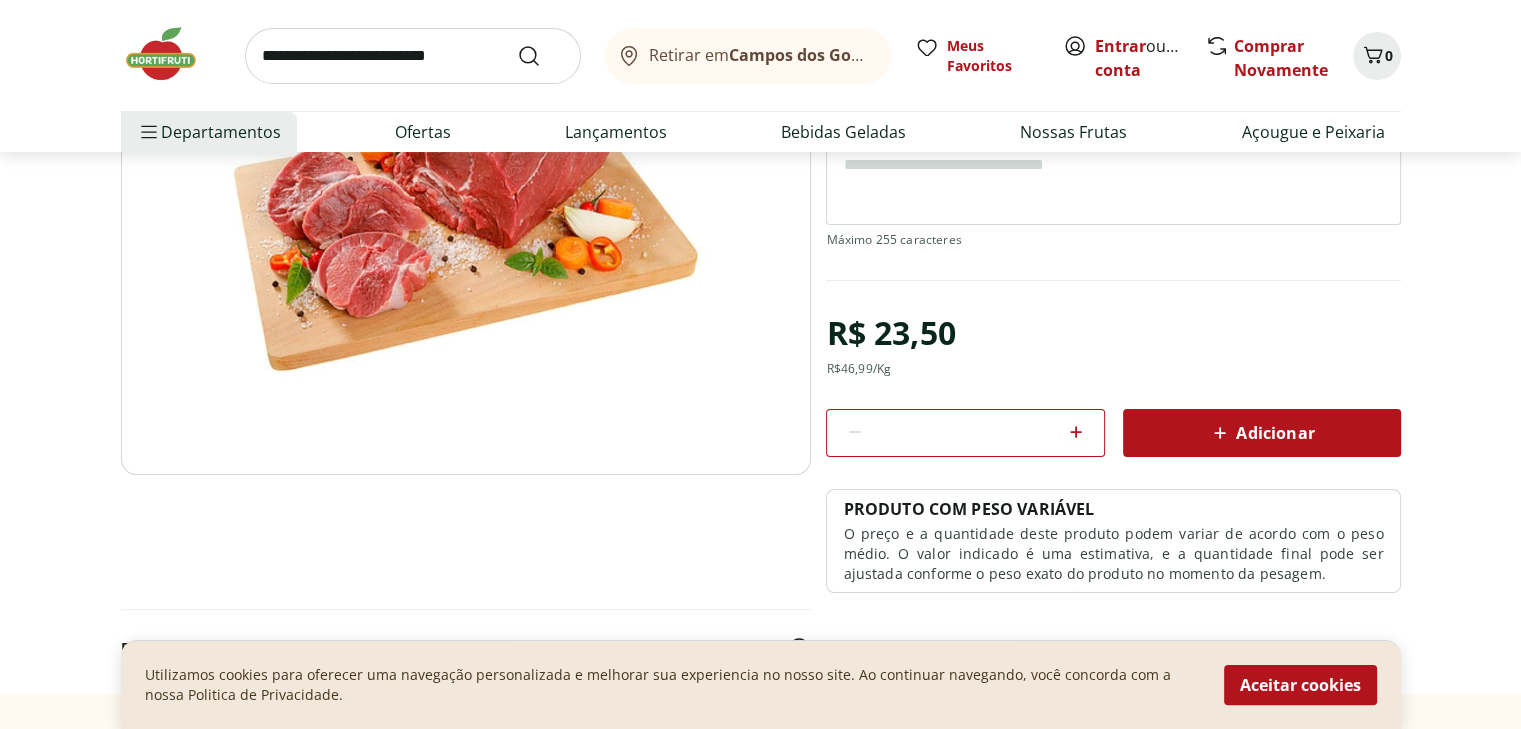 click 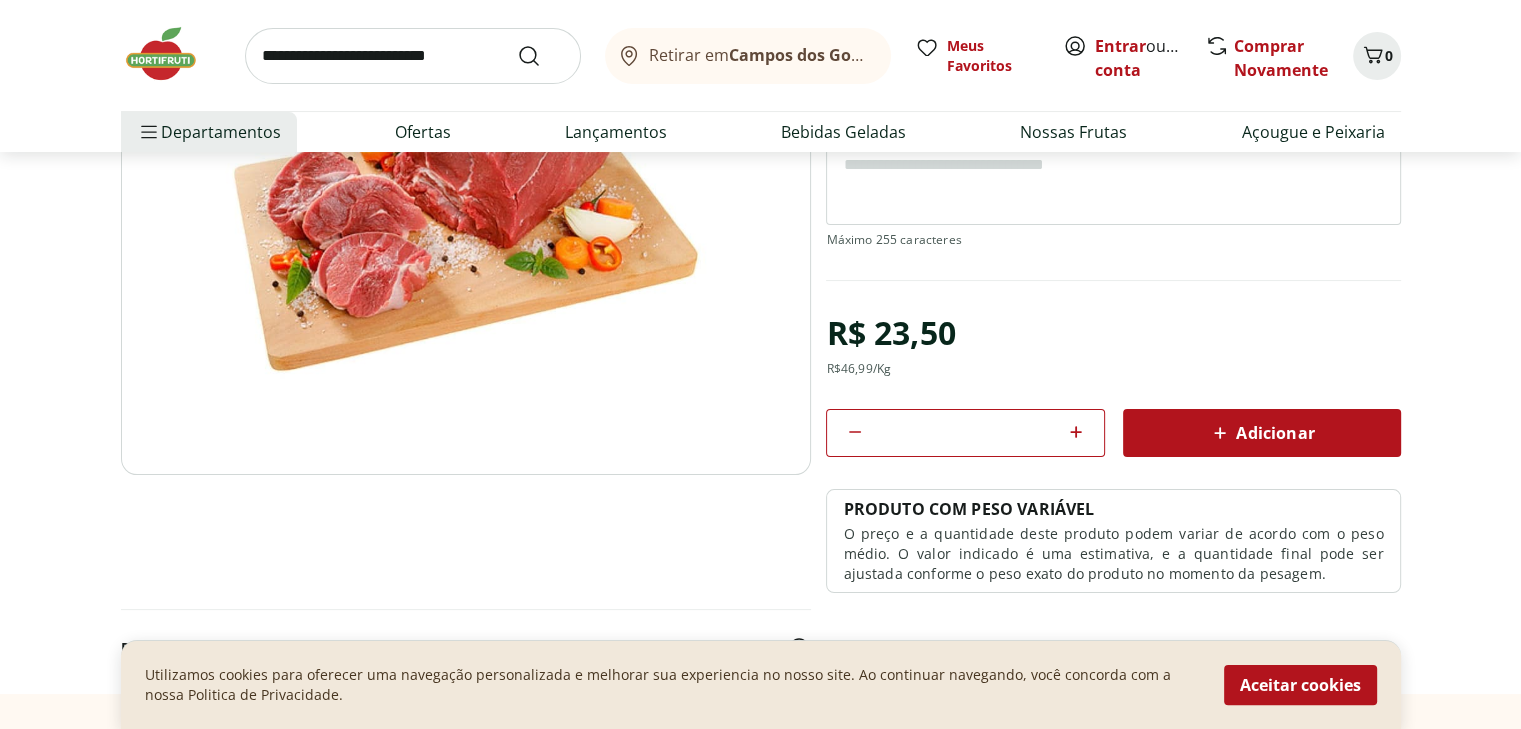 click 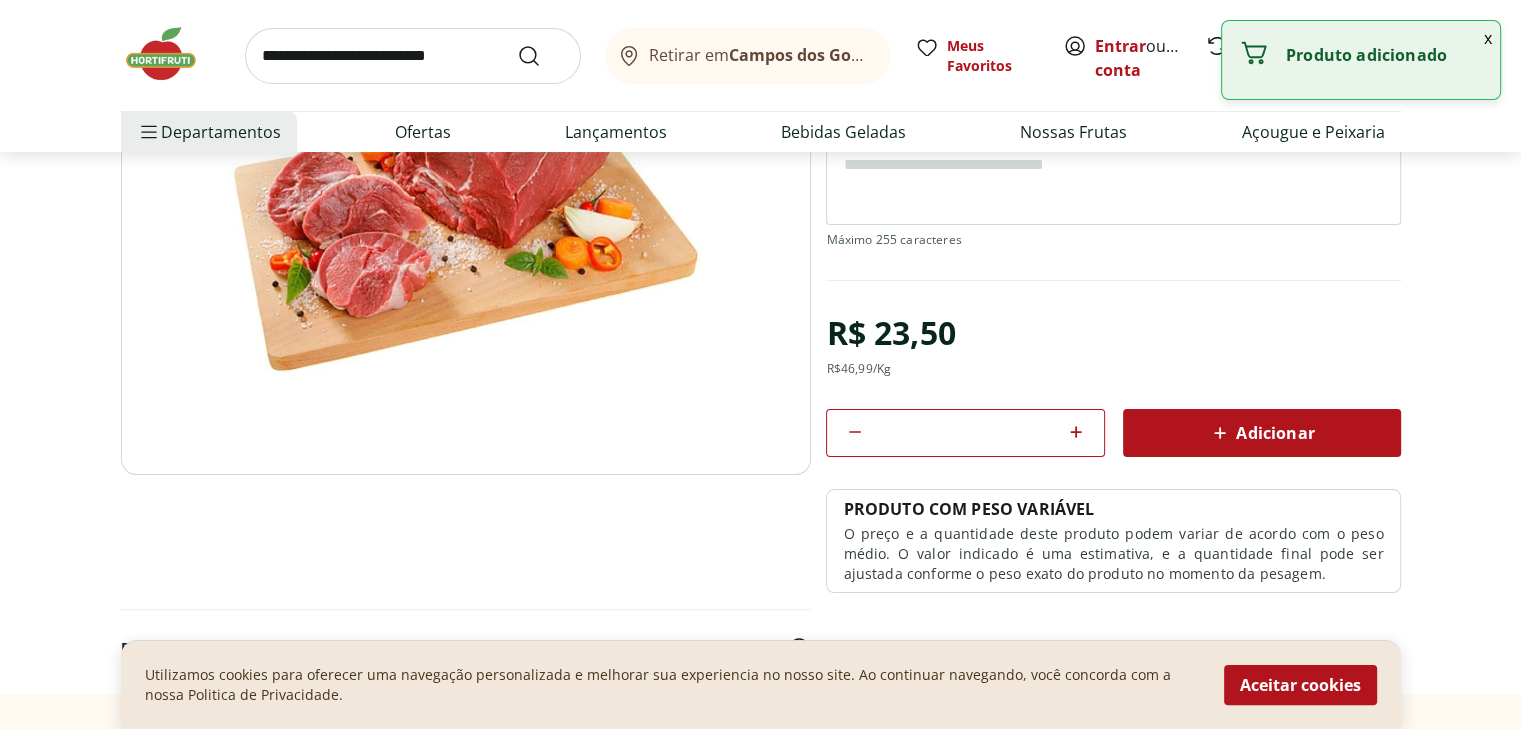 scroll, scrollTop: 0, scrollLeft: 0, axis: both 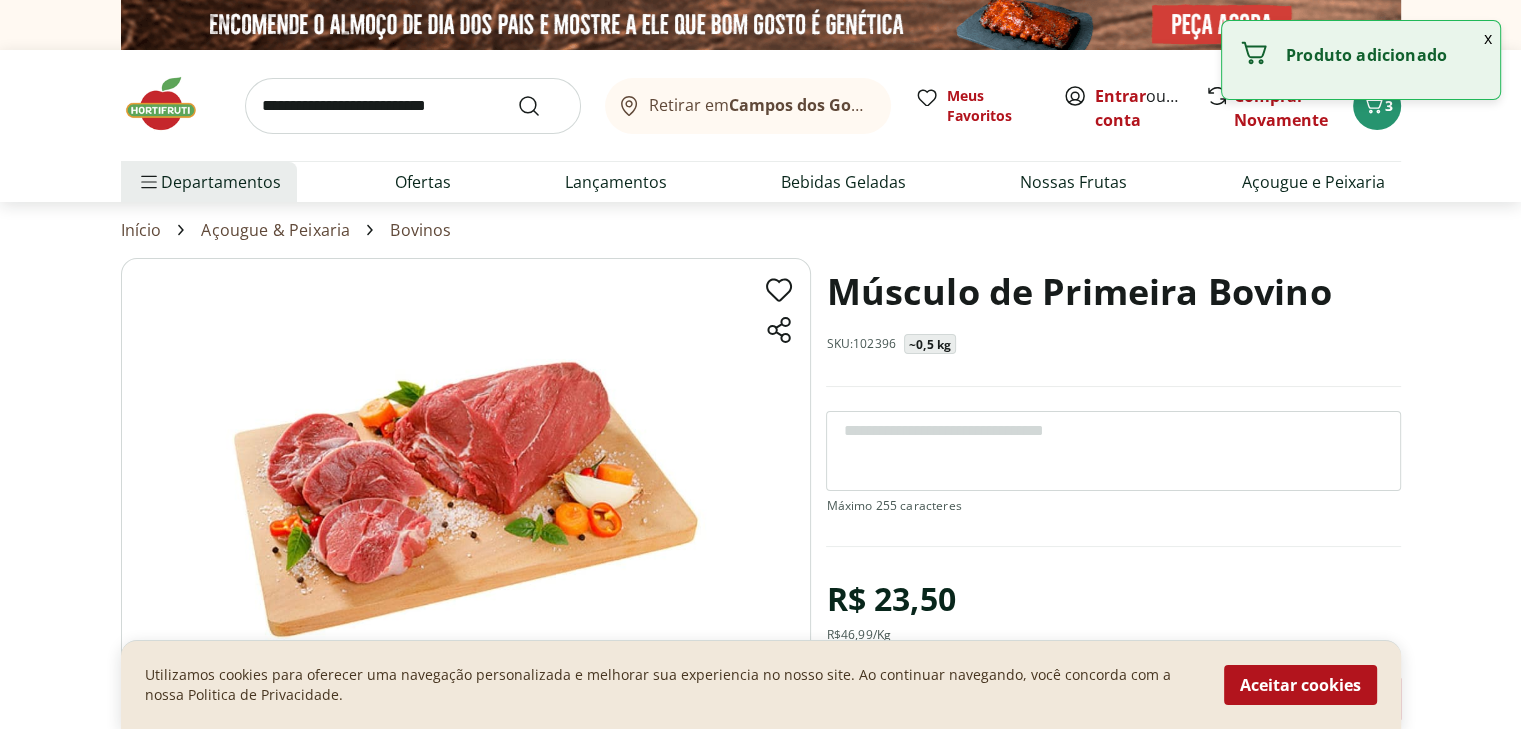 click at bounding box center (1113, 451) 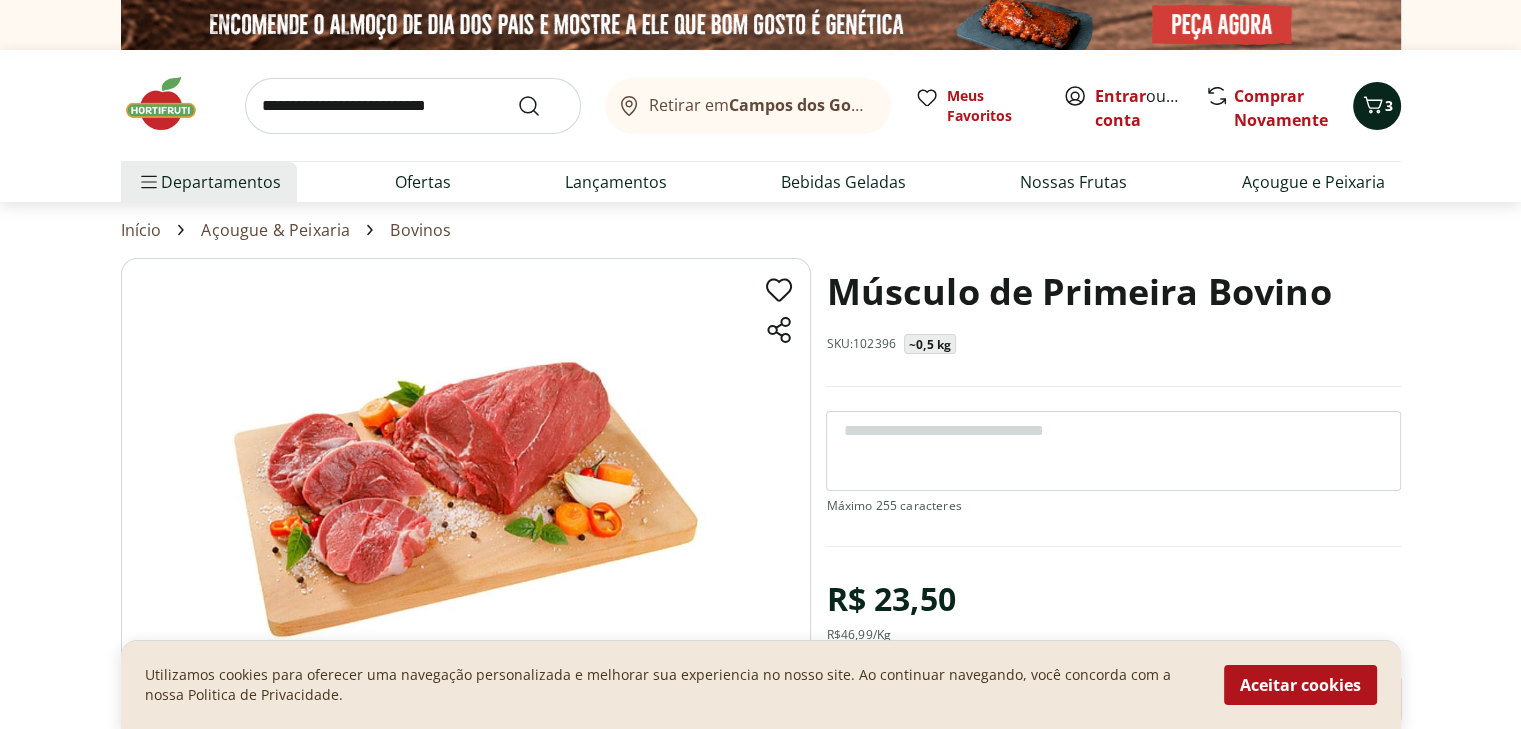 click 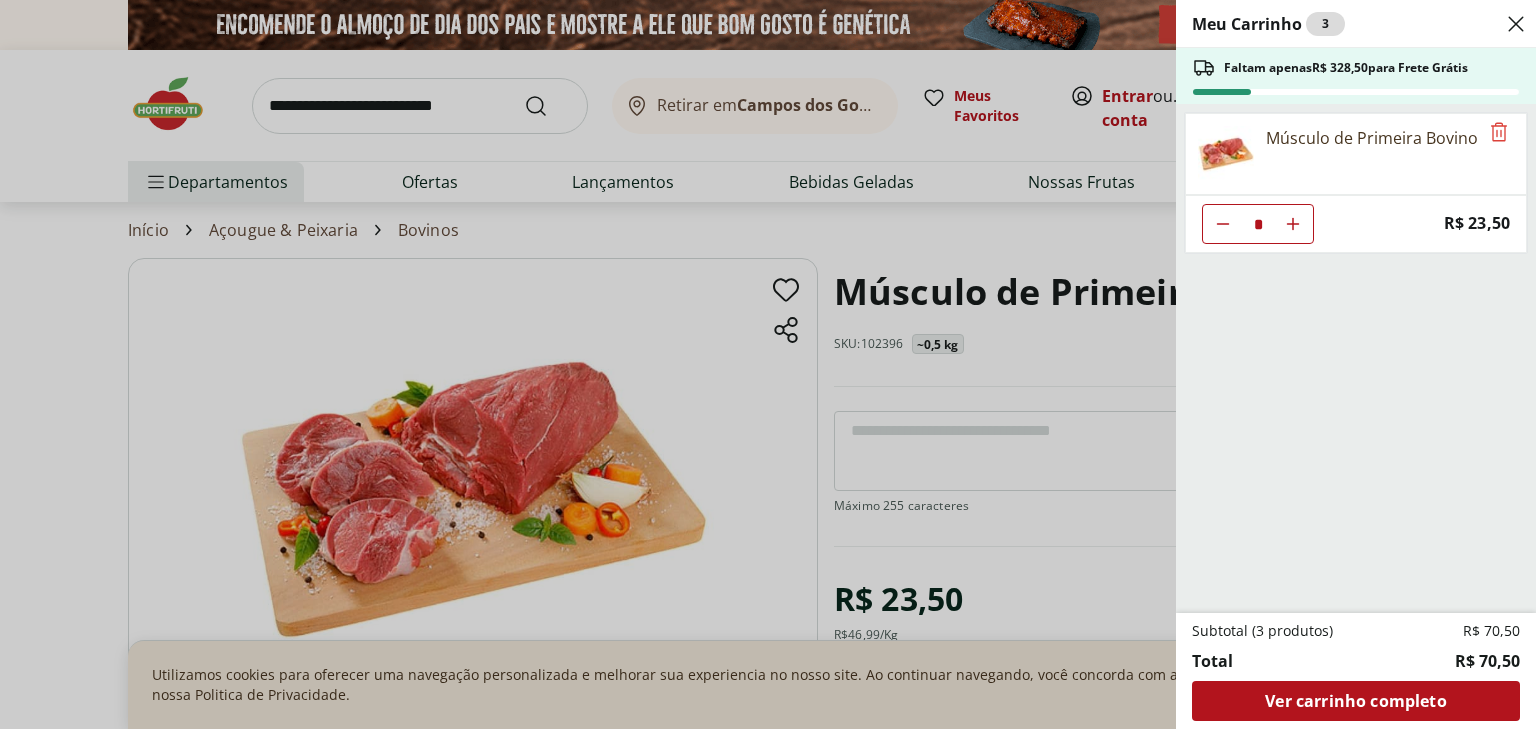 click 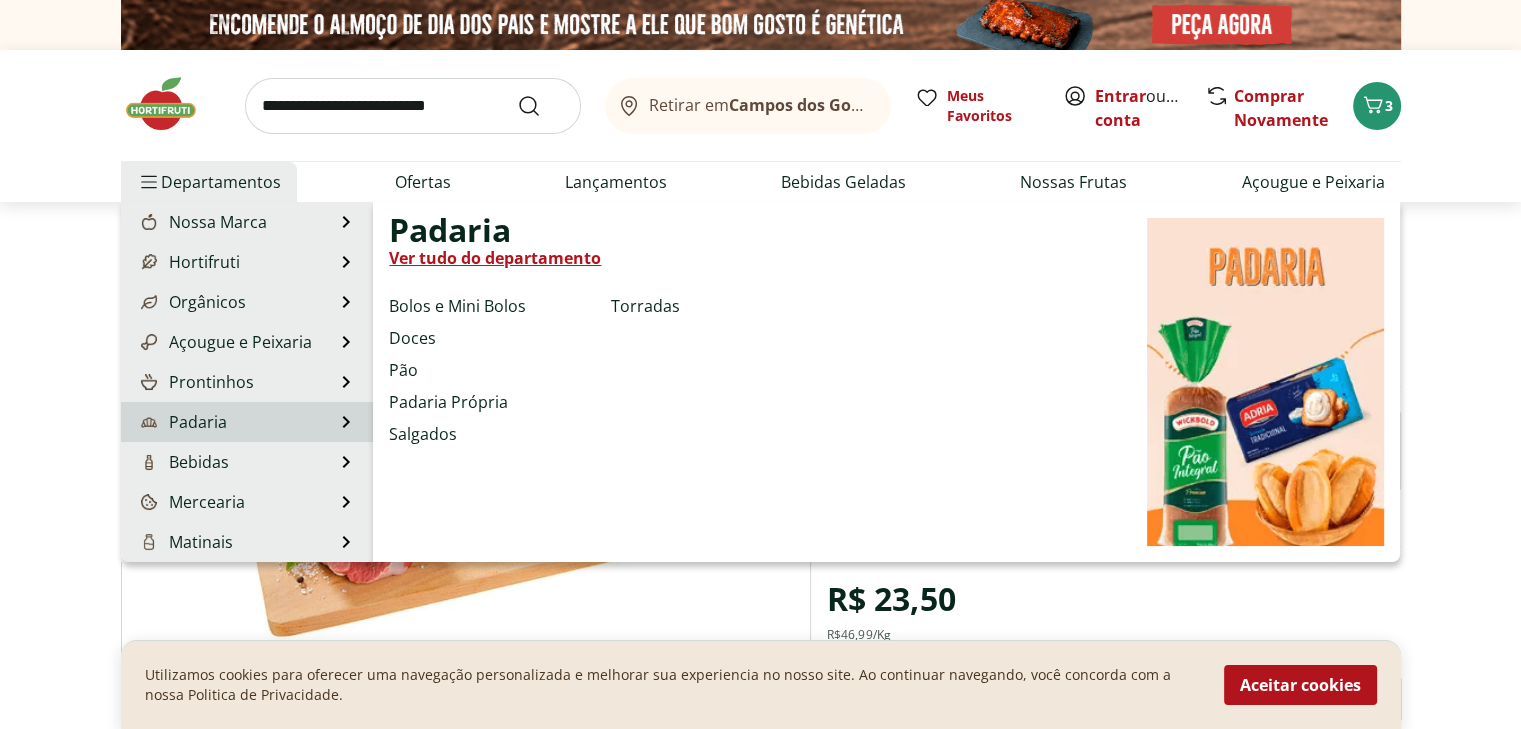 click on "Padaria Padaria Ver tudo do departamento Bolos e Mini Bolos Doces Pão Padaria Própria Salgados Torradas" at bounding box center [247, 422] 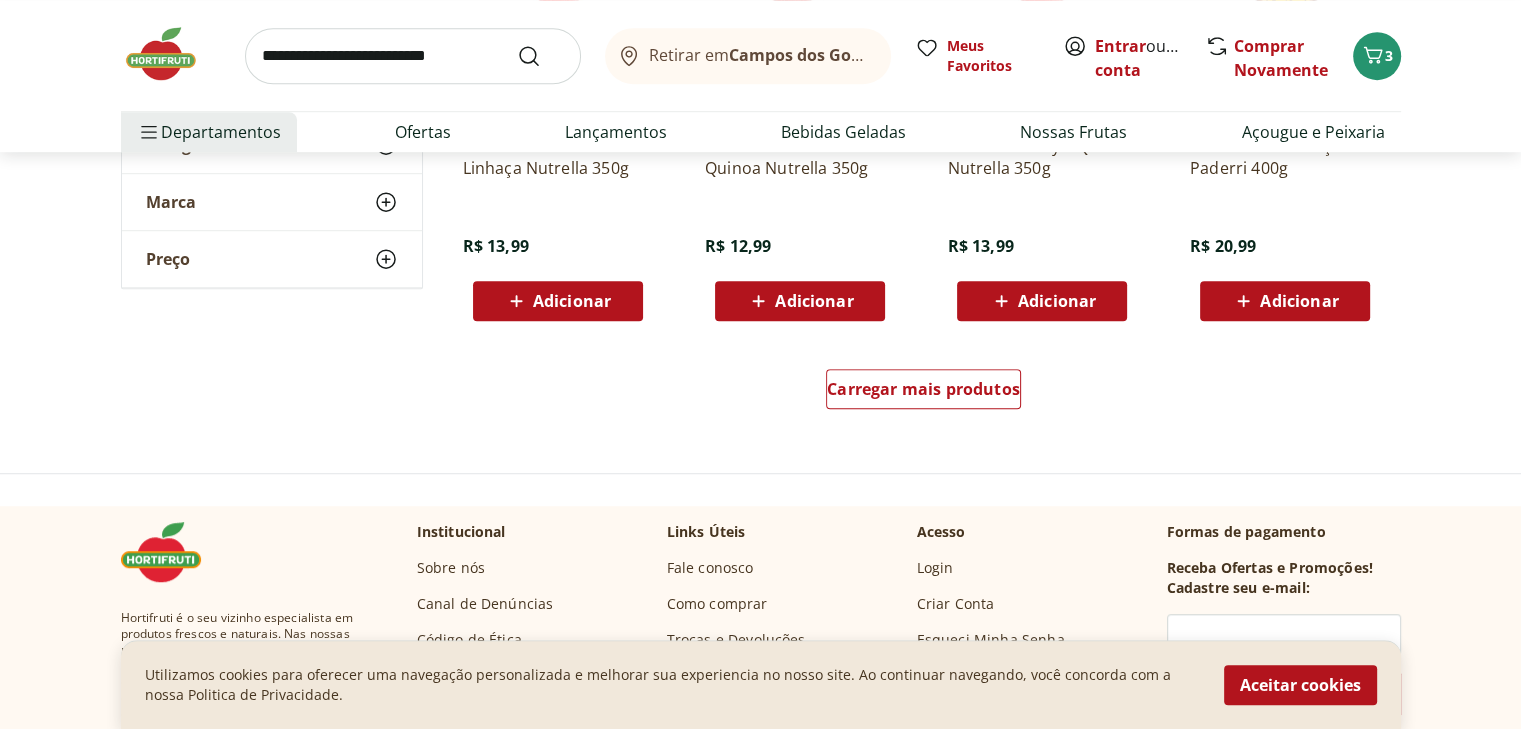 scroll, scrollTop: 1333, scrollLeft: 0, axis: vertical 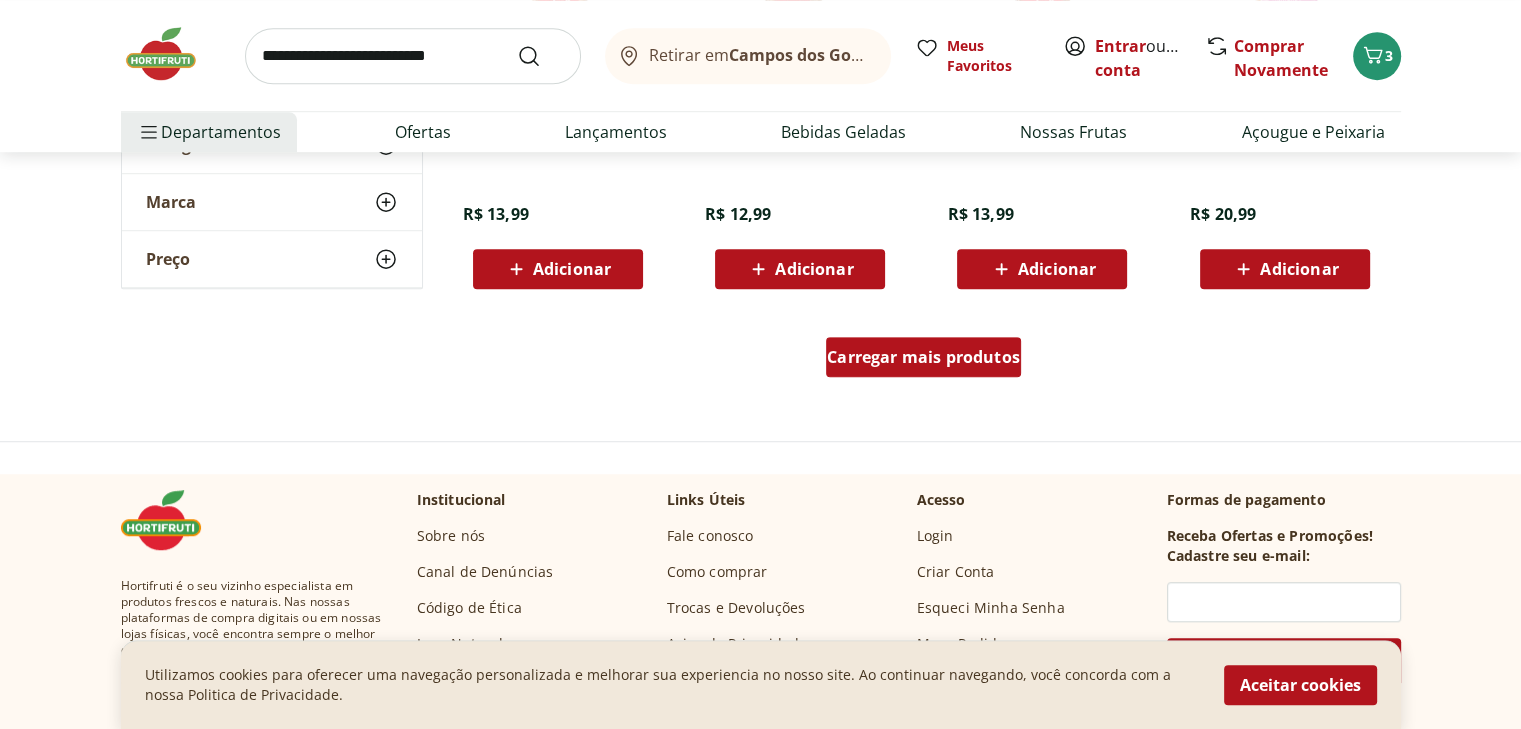 click on "Carregar mais produtos" at bounding box center (923, 357) 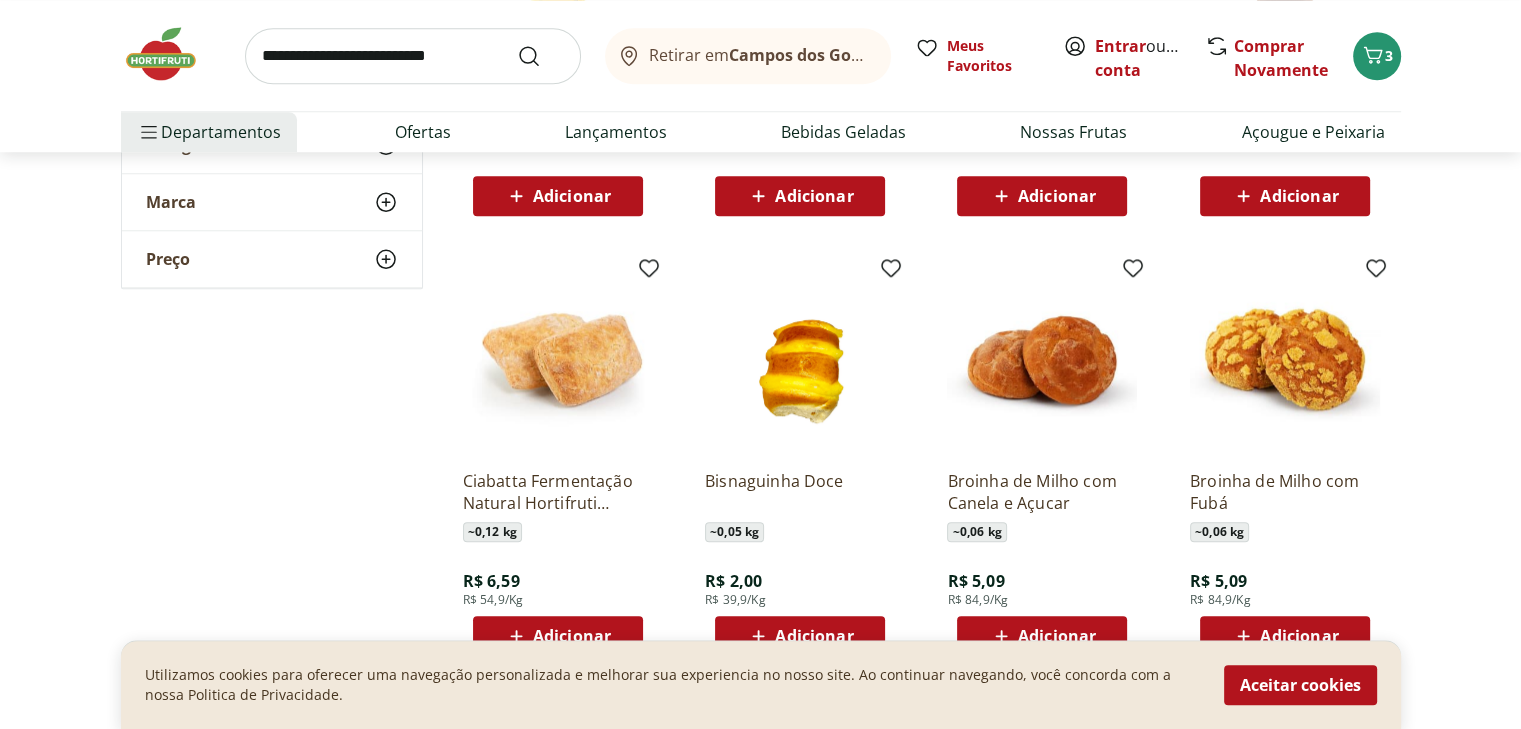 scroll, scrollTop: 1866, scrollLeft: 0, axis: vertical 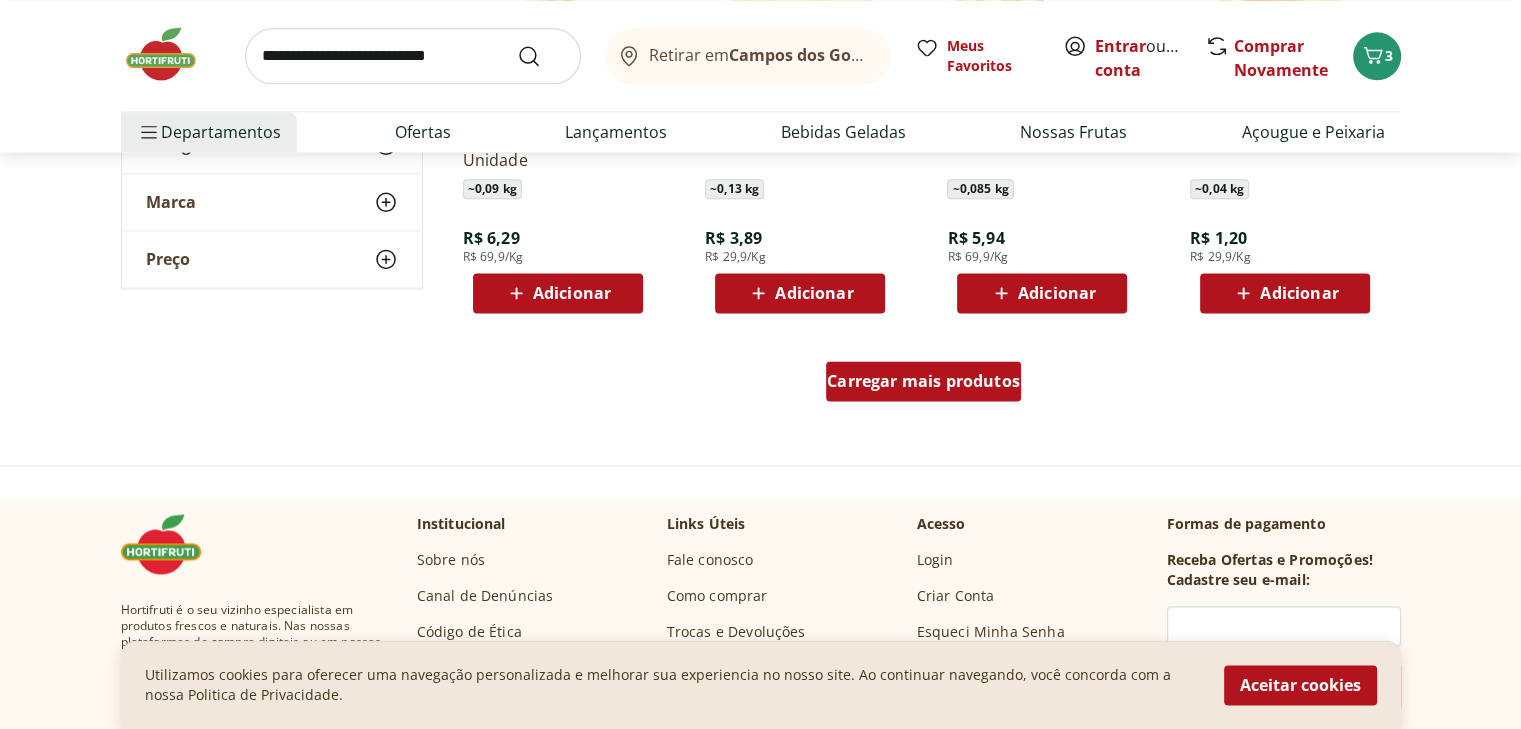 click on "Carregar mais produtos" at bounding box center [923, 381] 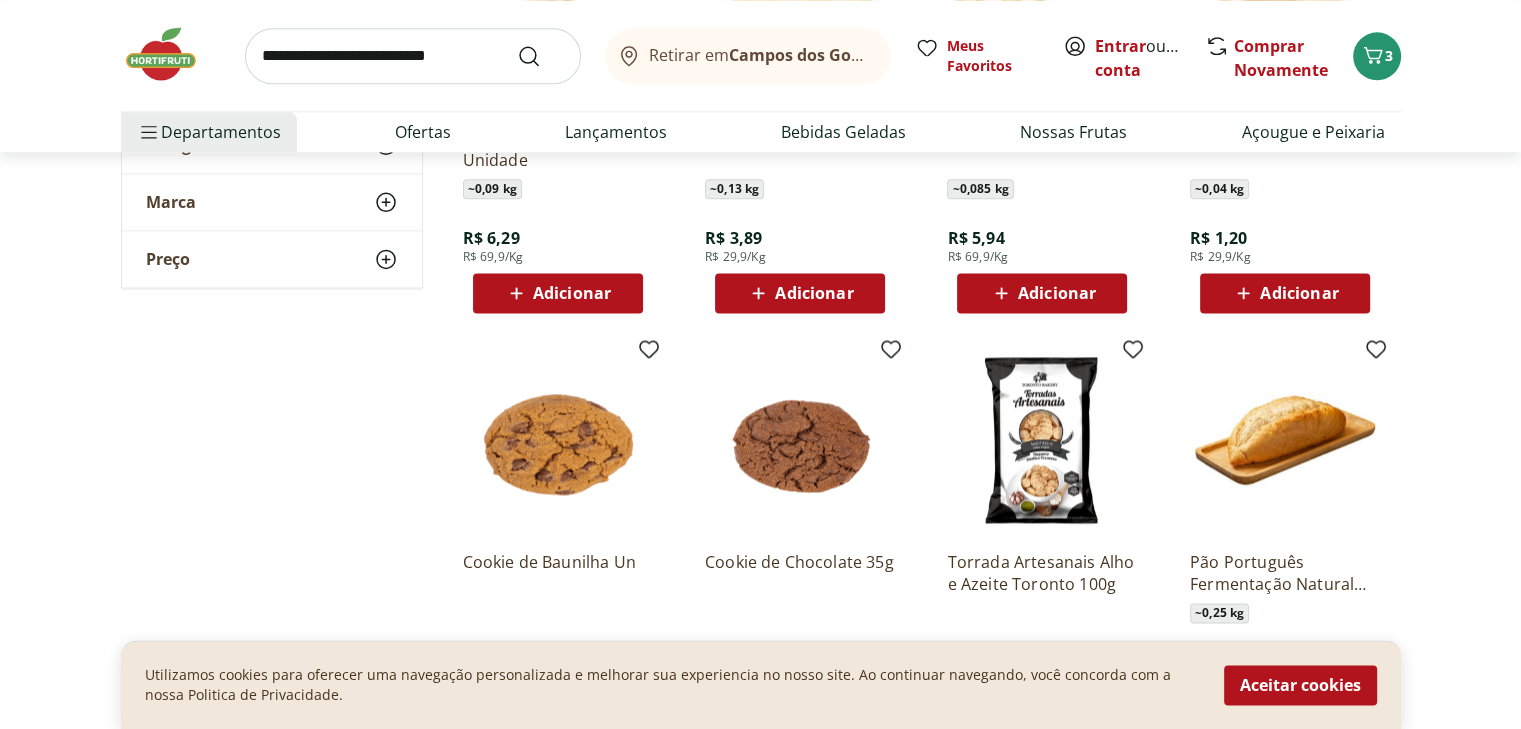 scroll, scrollTop: 2880, scrollLeft: 0, axis: vertical 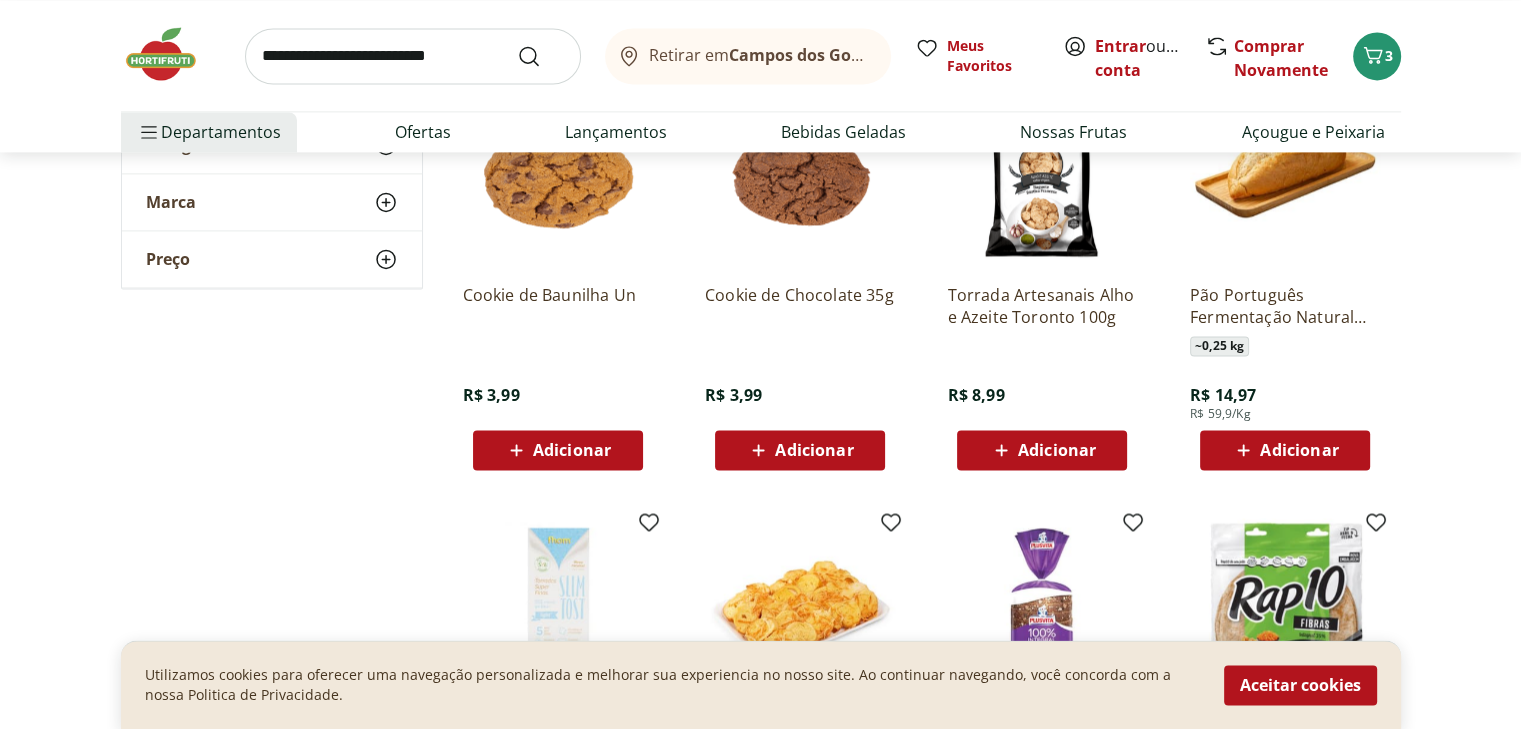 click on "Adicionar" at bounding box center (572, 450) 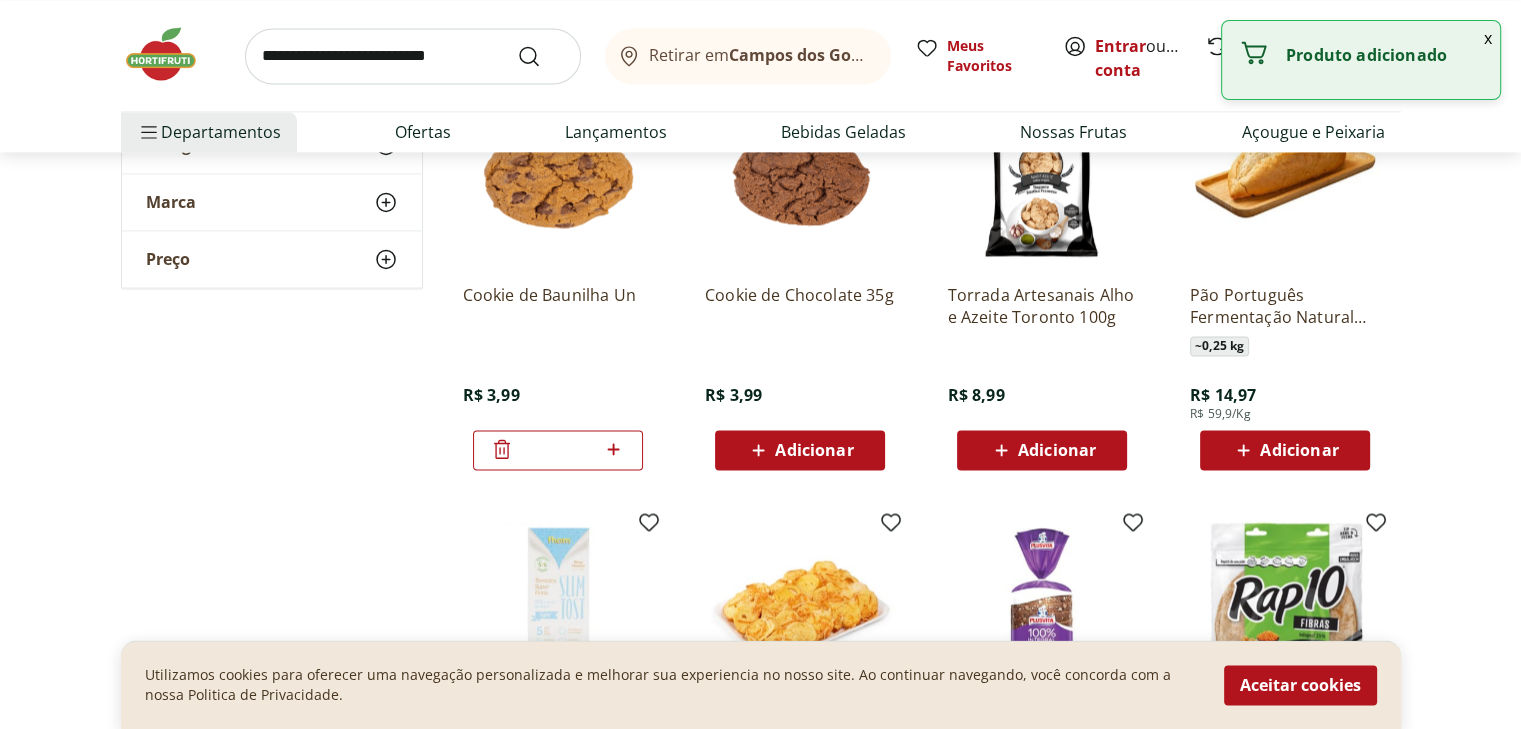 click on "Adicionar" at bounding box center (814, 450) 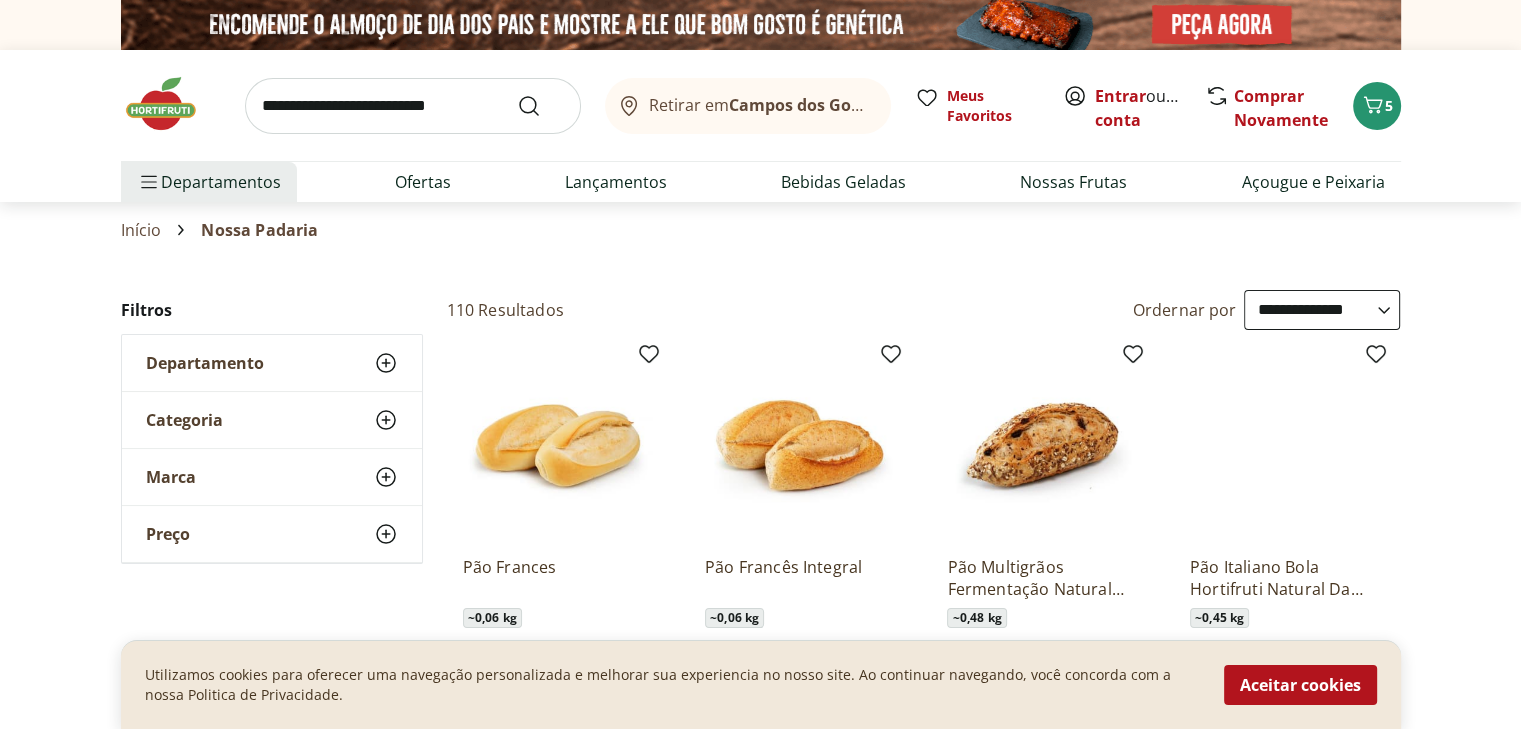 scroll, scrollTop: 266, scrollLeft: 0, axis: vertical 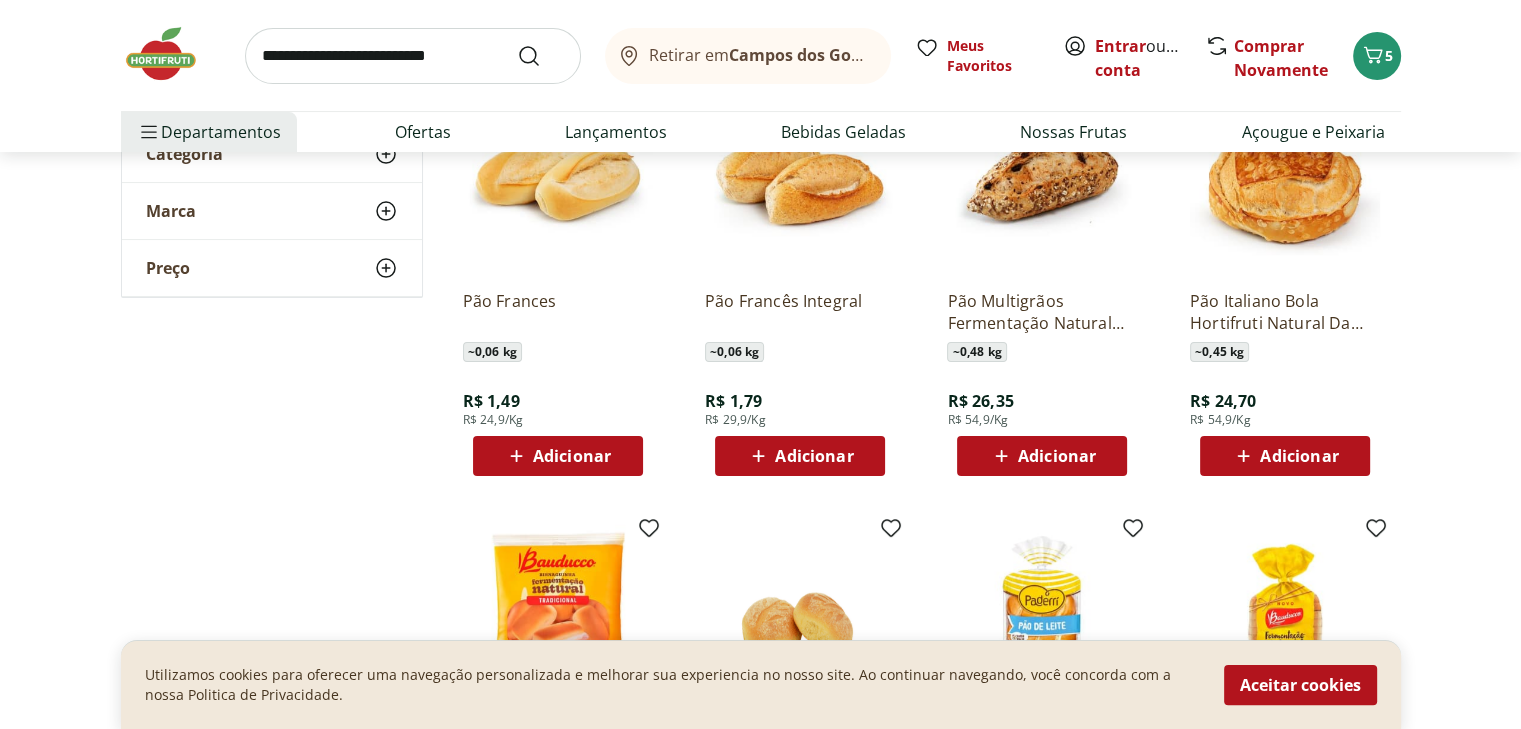 click on "Adicionar" at bounding box center (572, 456) 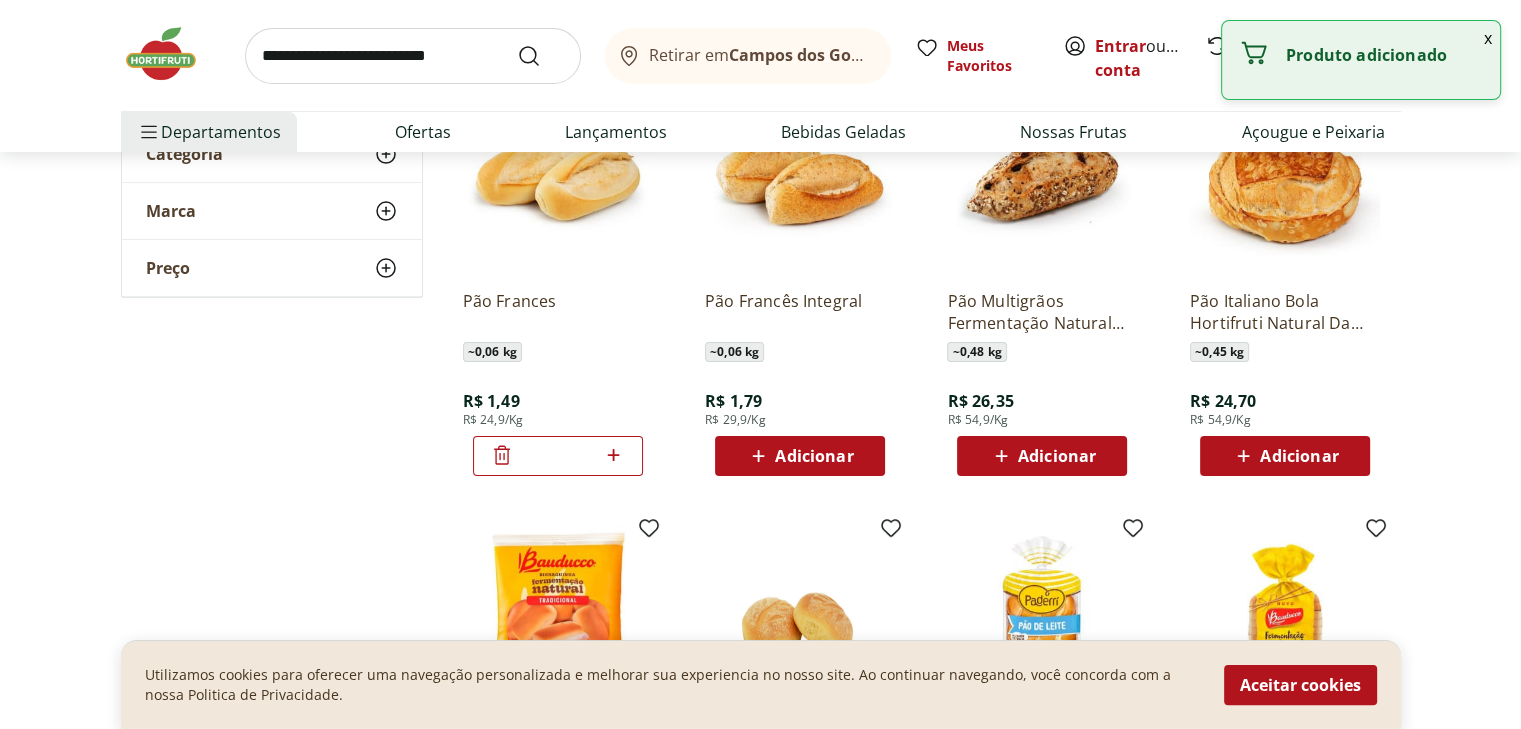 click 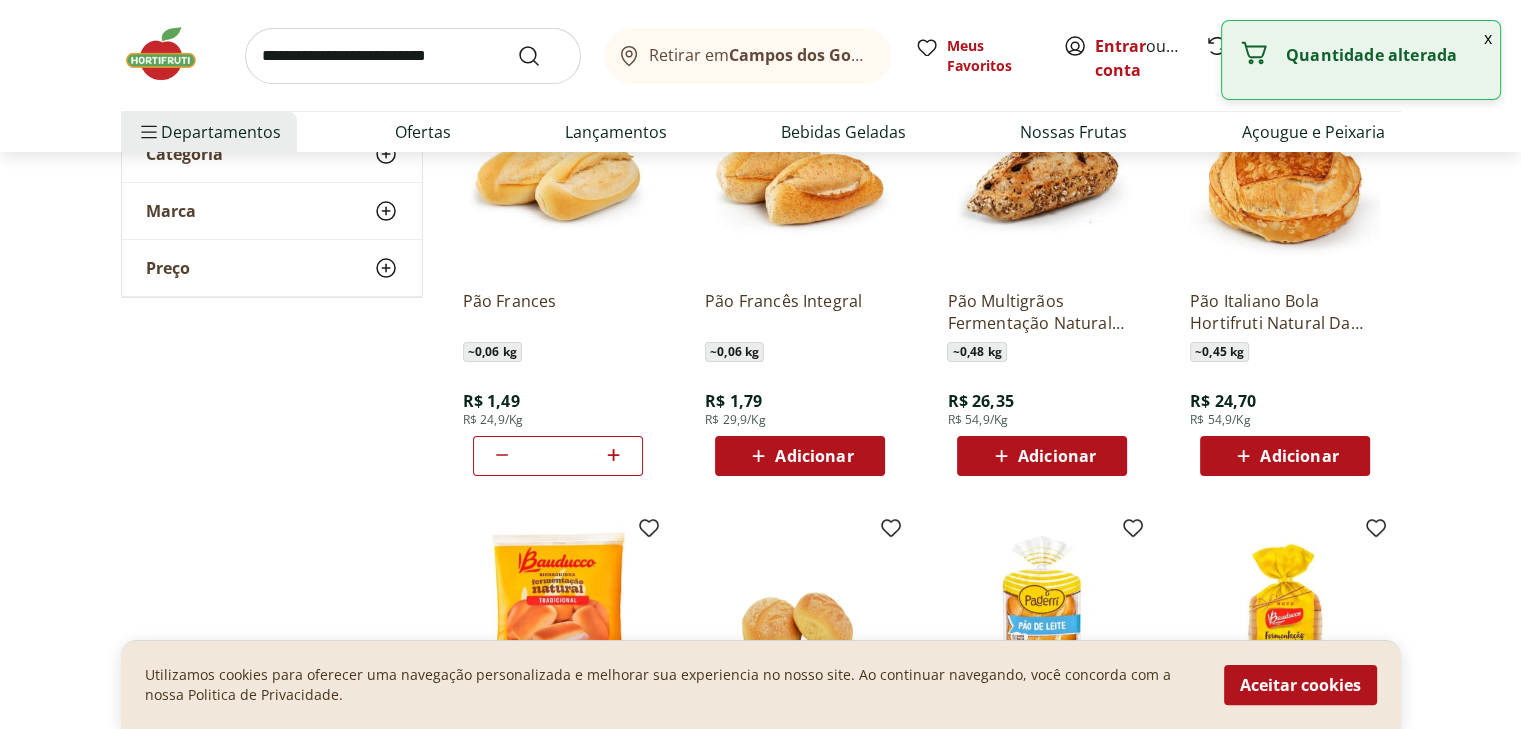 click 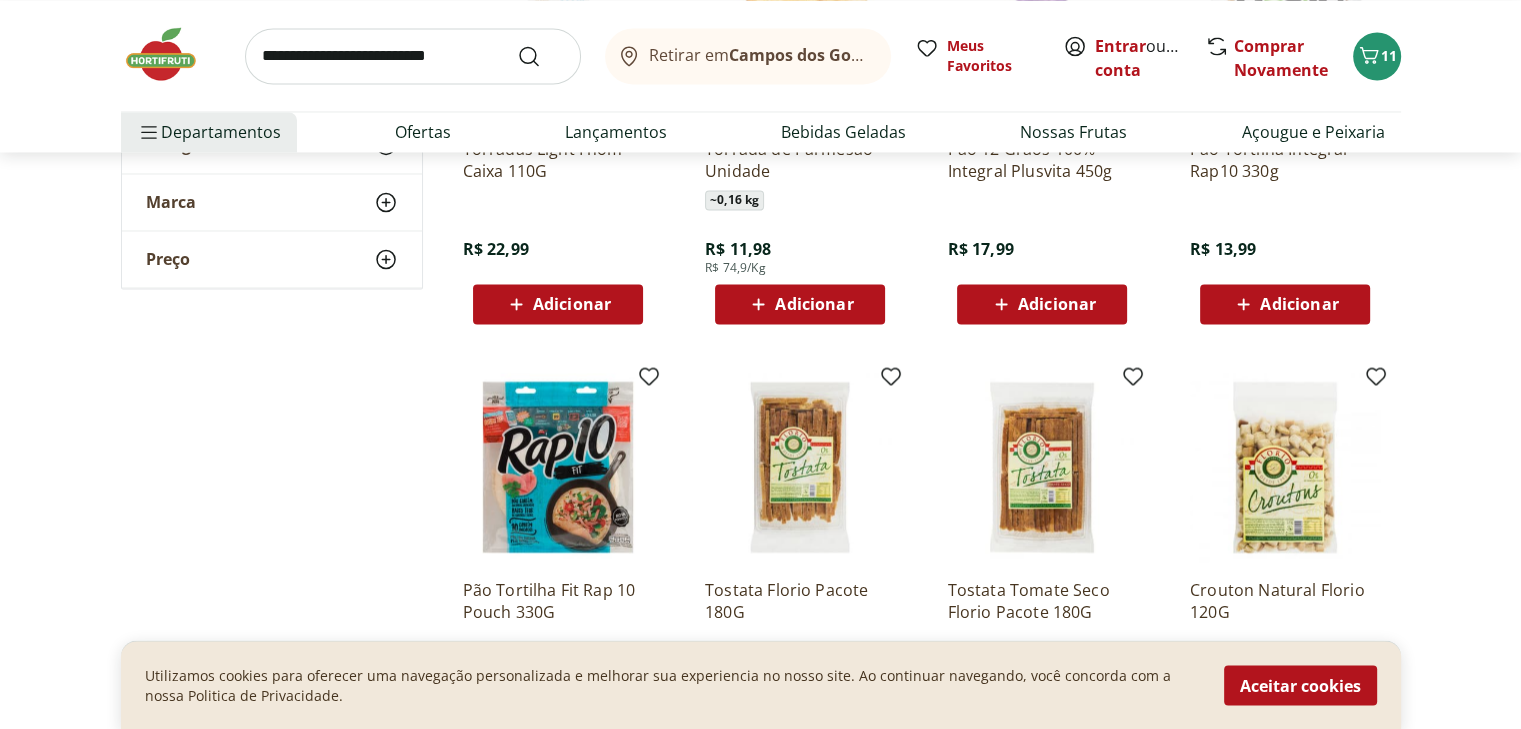 scroll, scrollTop: 3733, scrollLeft: 0, axis: vertical 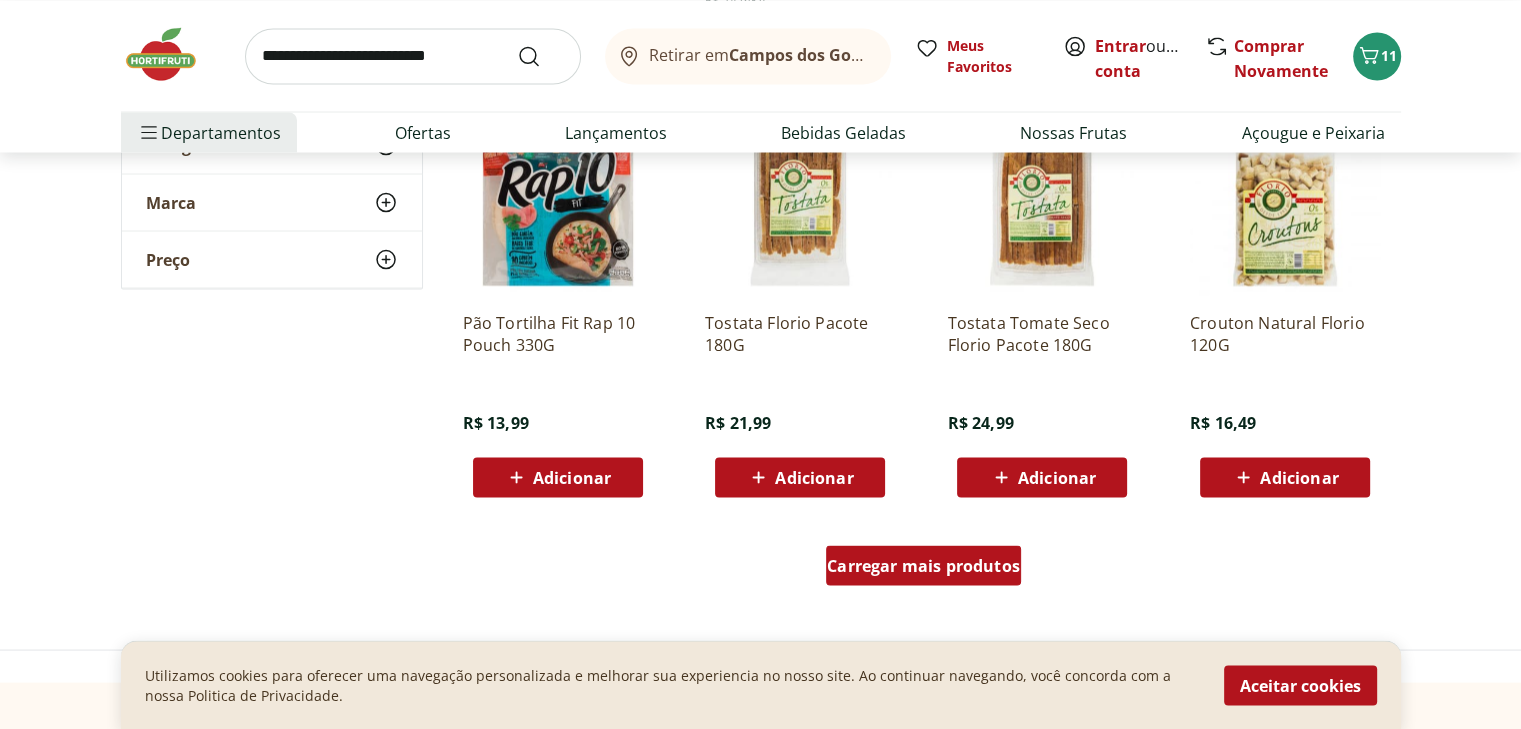 click on "Carregar mais produtos" at bounding box center [923, 565] 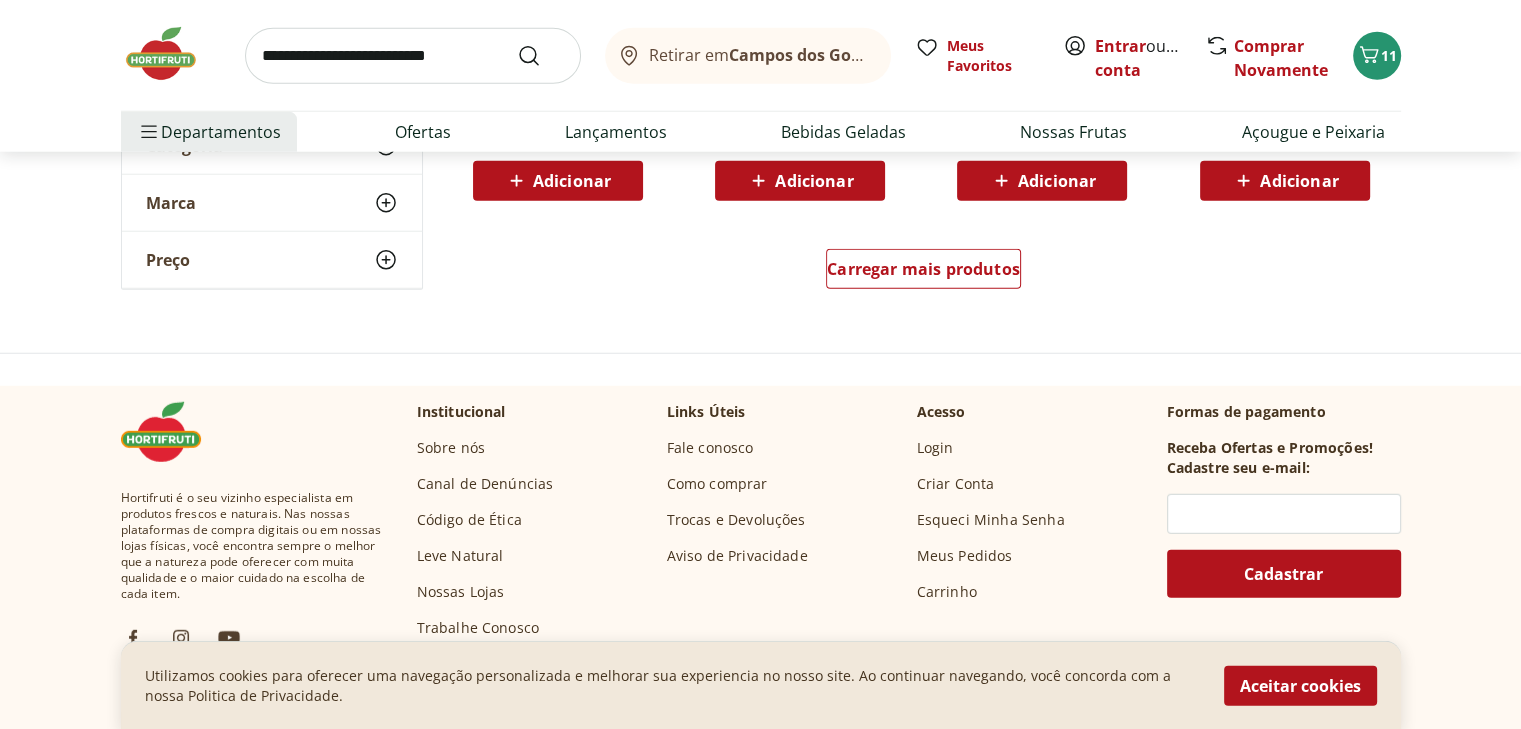 scroll, scrollTop: 5066, scrollLeft: 0, axis: vertical 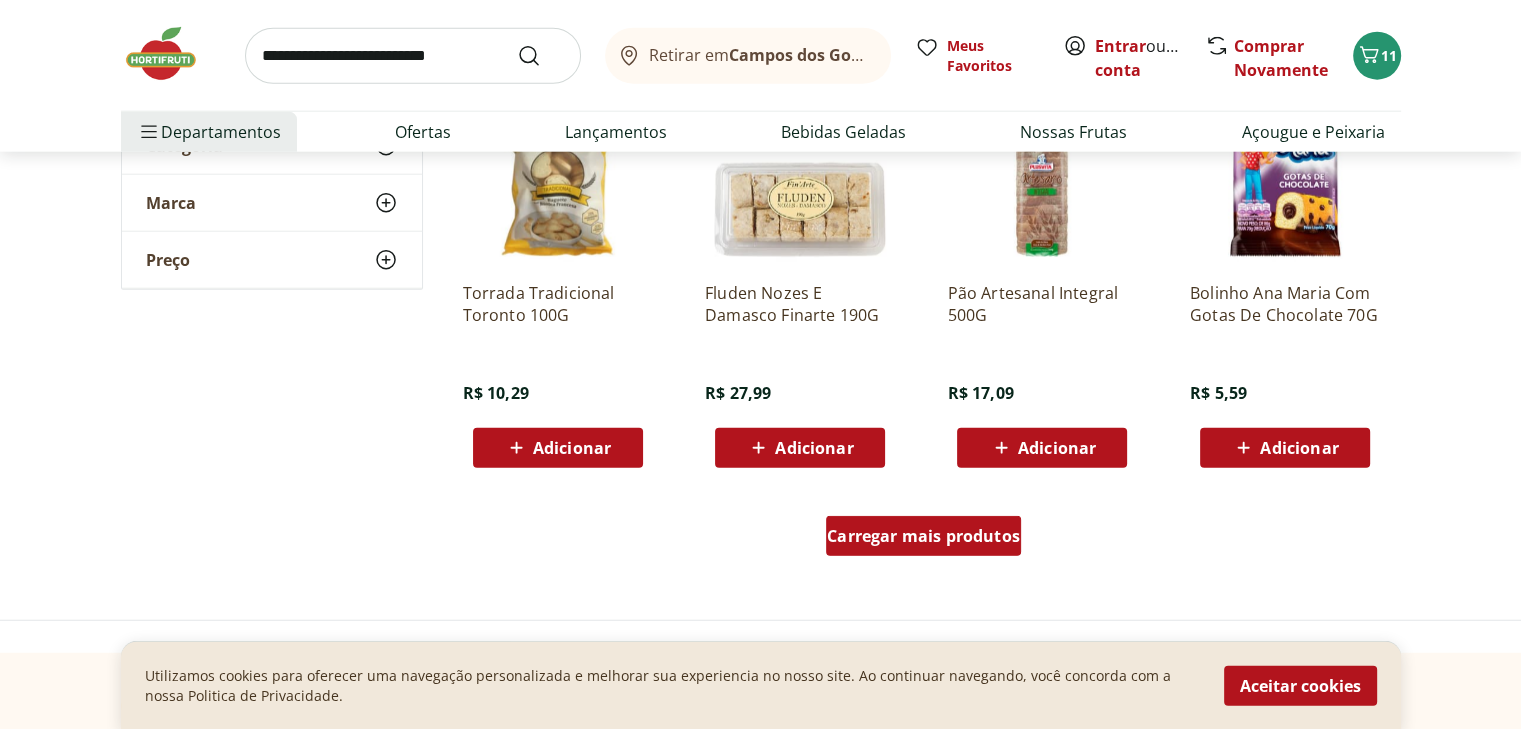 click on "Carregar mais produtos" at bounding box center [923, 536] 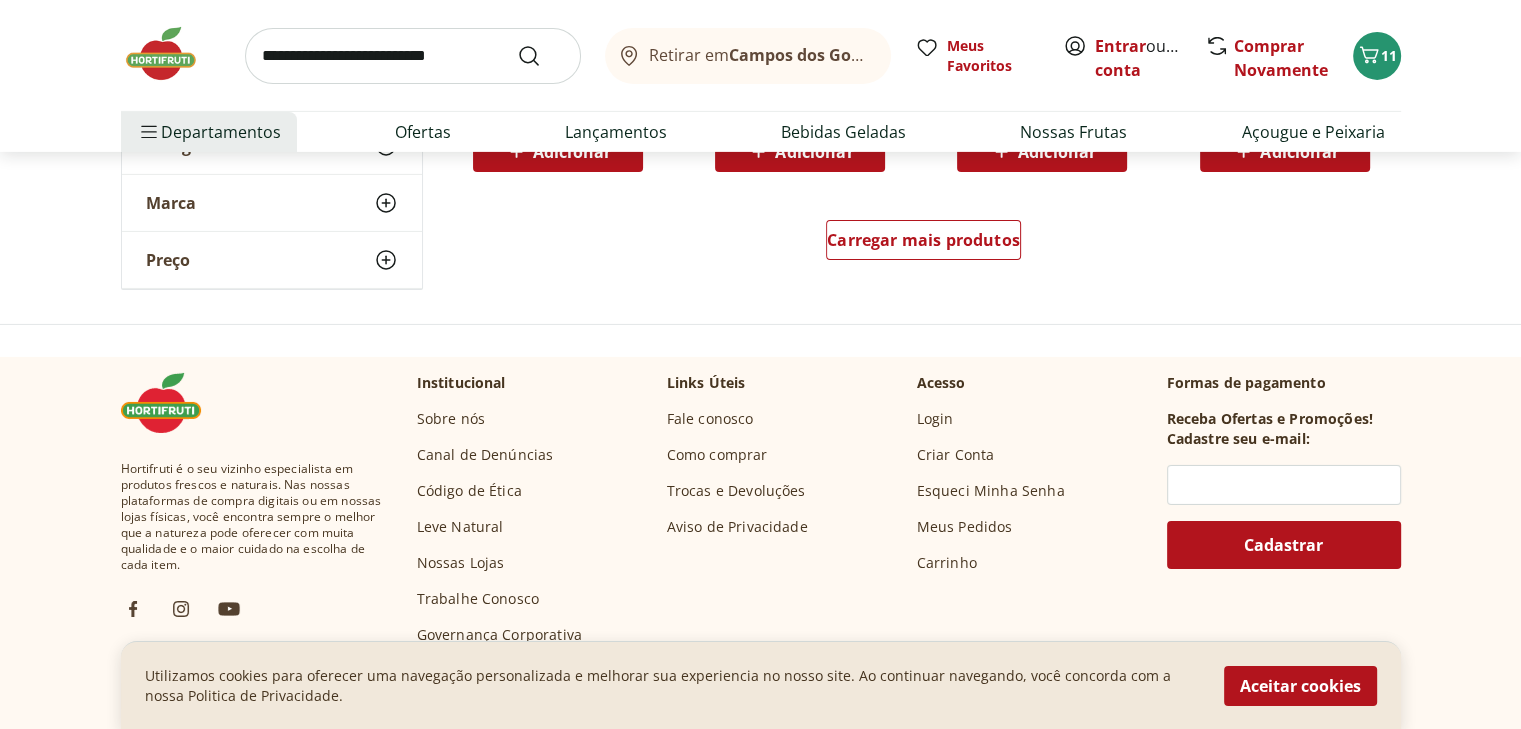 scroll, scrollTop: 6400, scrollLeft: 0, axis: vertical 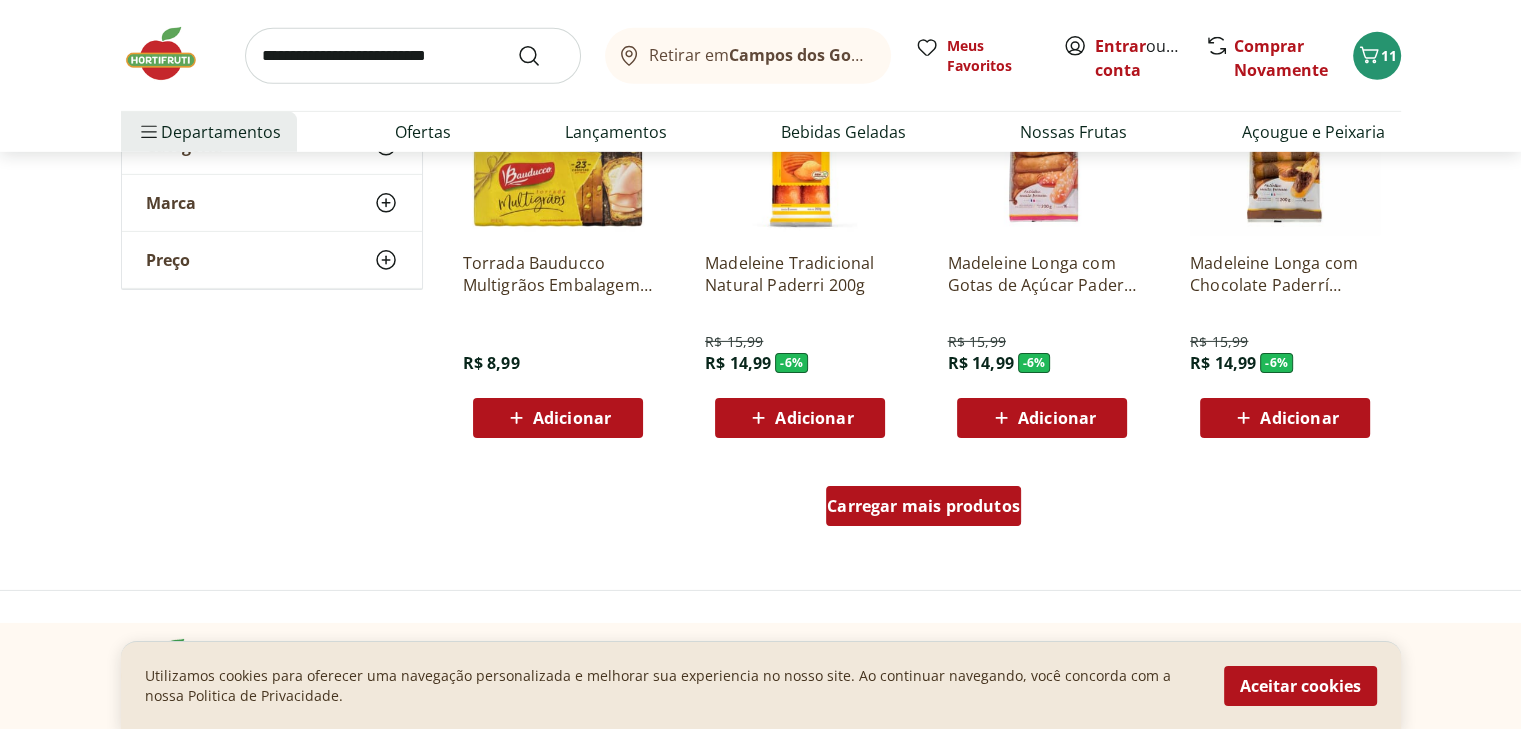 click on "Carregar mais produtos" at bounding box center (923, 510) 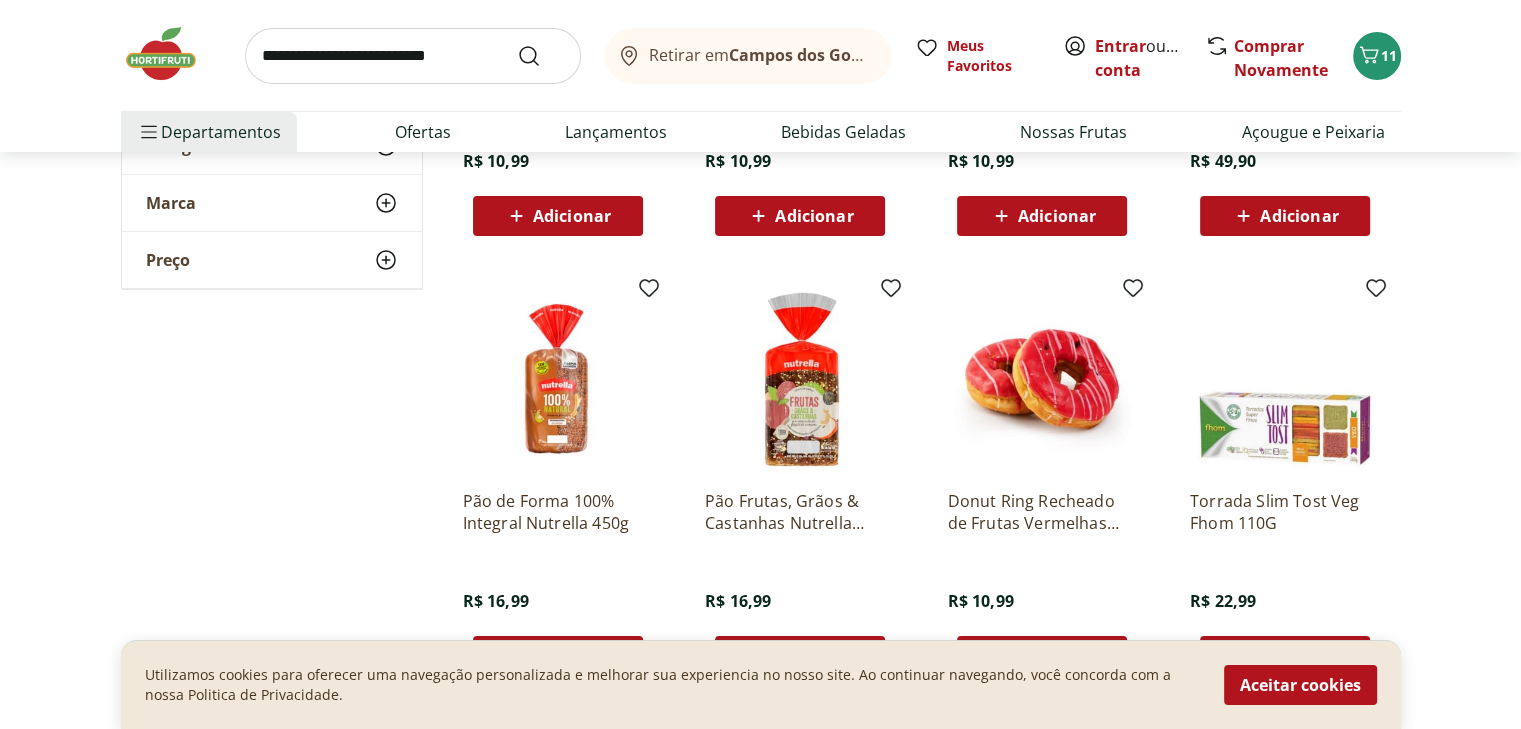 scroll, scrollTop: 7733, scrollLeft: 0, axis: vertical 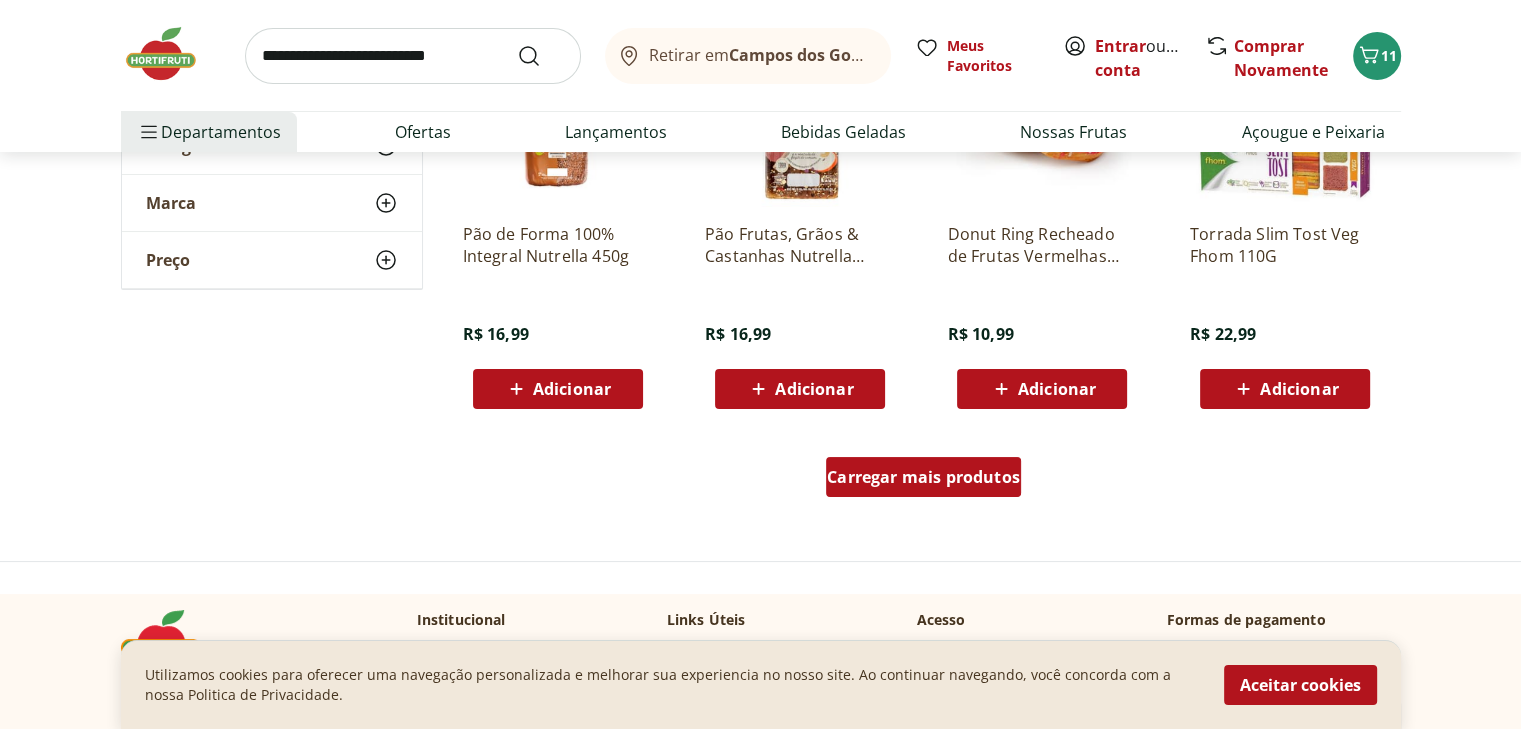 click on "Carregar mais produtos" at bounding box center (923, 477) 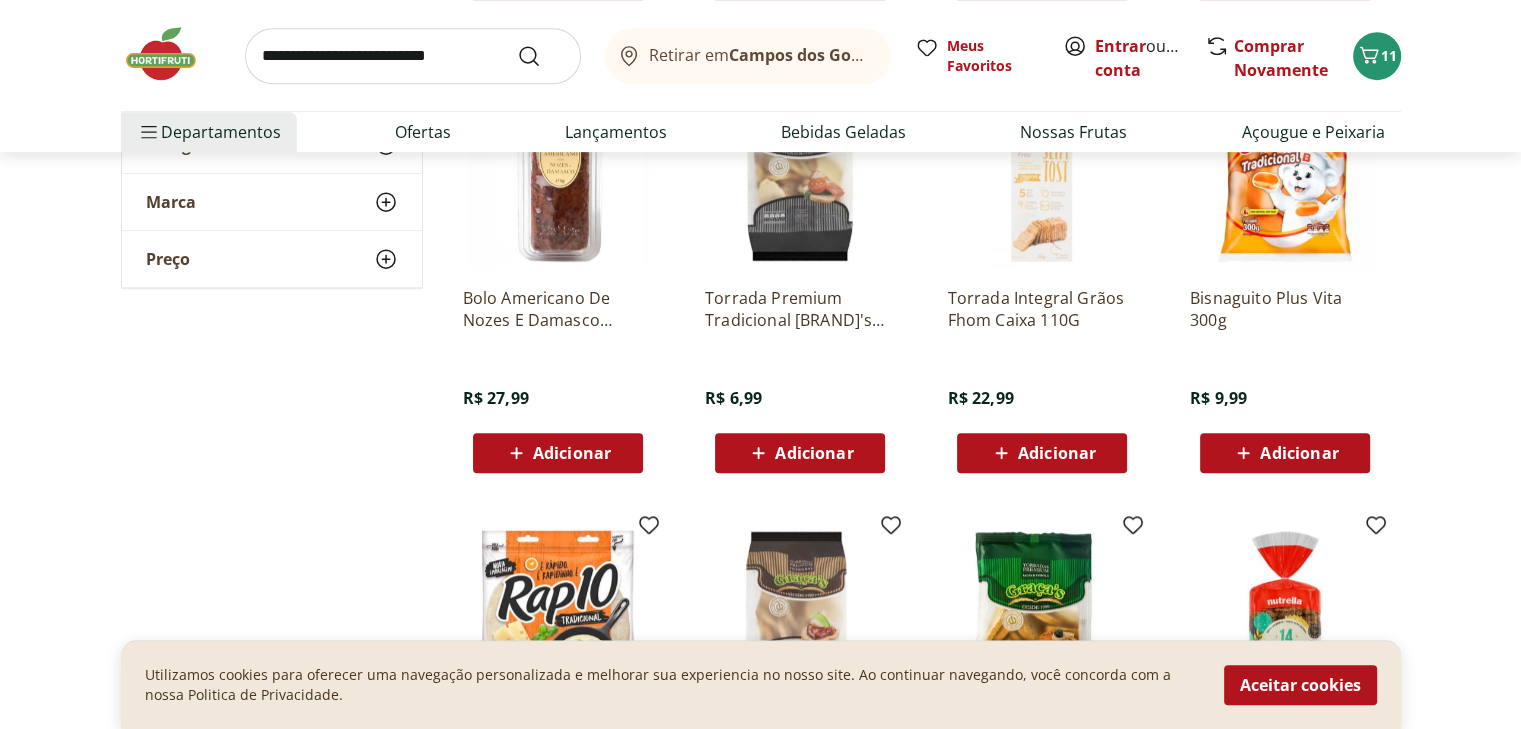 scroll, scrollTop: 9066, scrollLeft: 0, axis: vertical 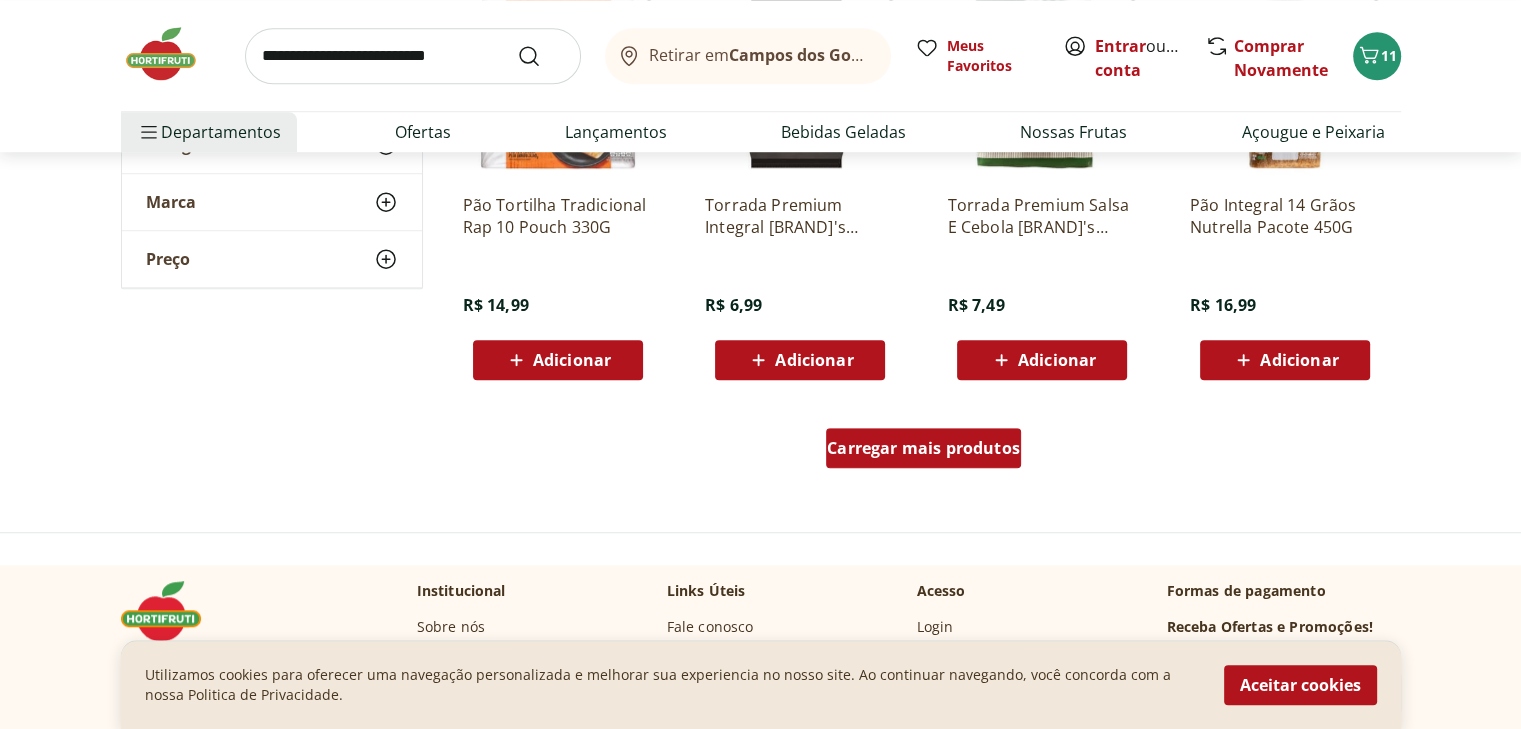 click on "Carregar mais produtos" at bounding box center (923, 448) 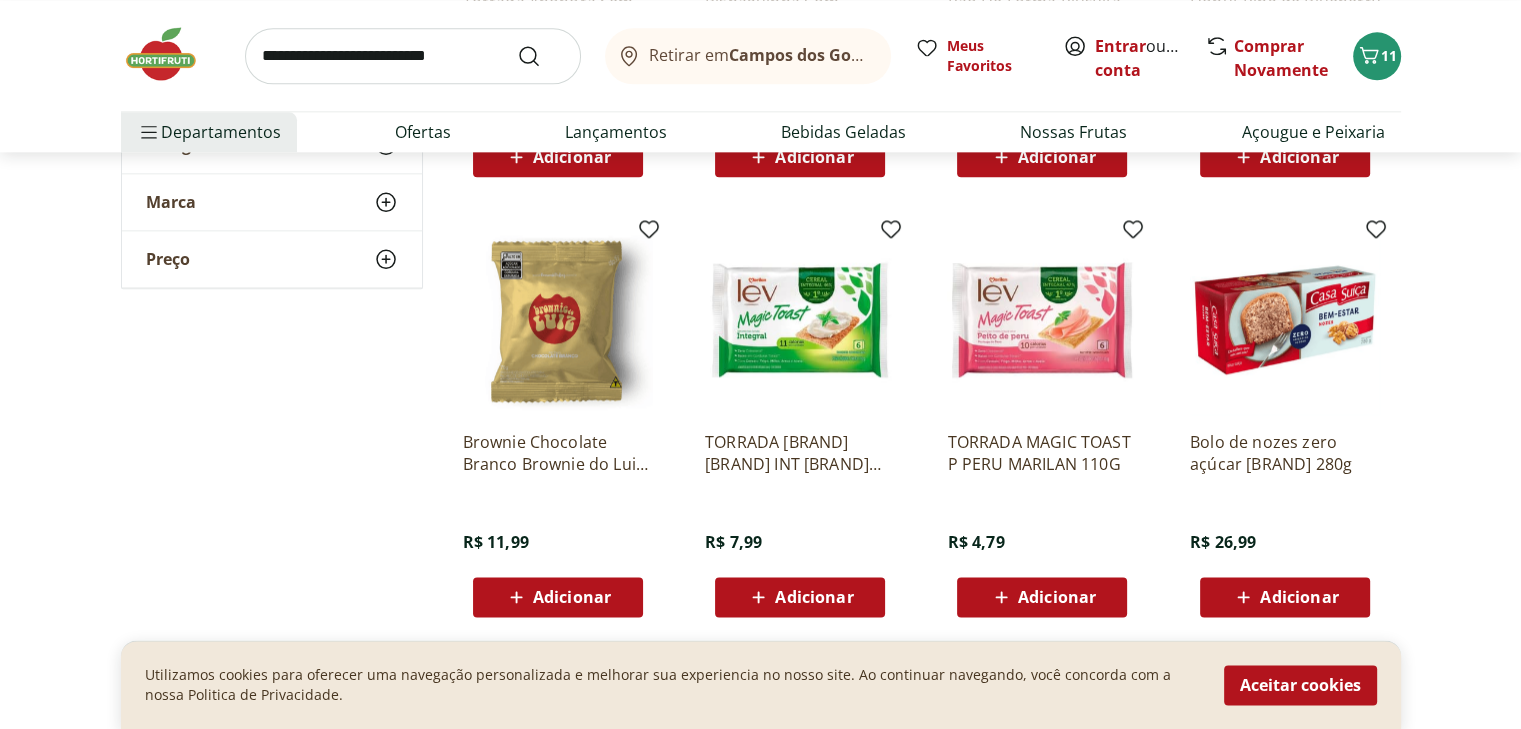 scroll, scrollTop: 10400, scrollLeft: 0, axis: vertical 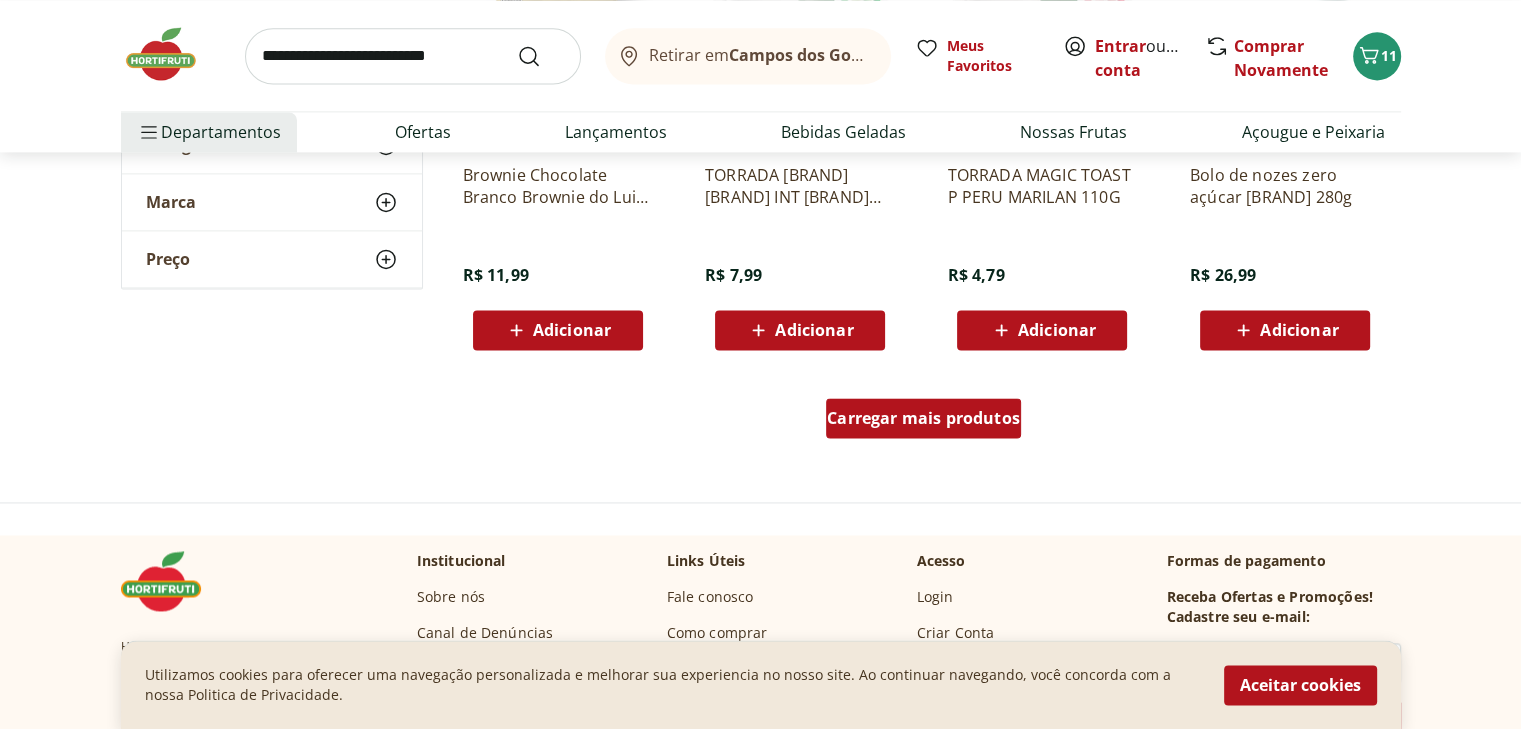 click on "Carregar mais produtos" at bounding box center [923, 418] 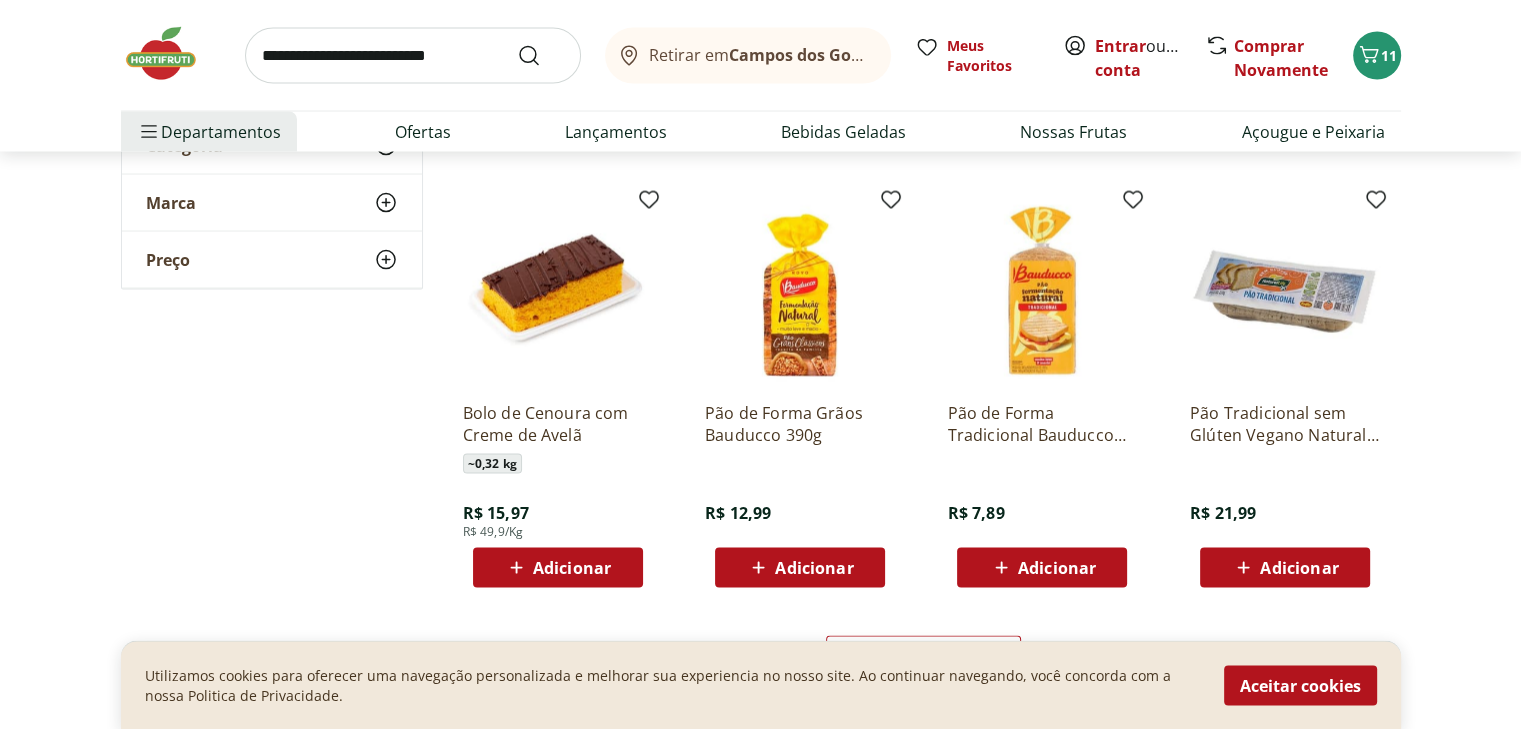 scroll, scrollTop: 11733, scrollLeft: 0, axis: vertical 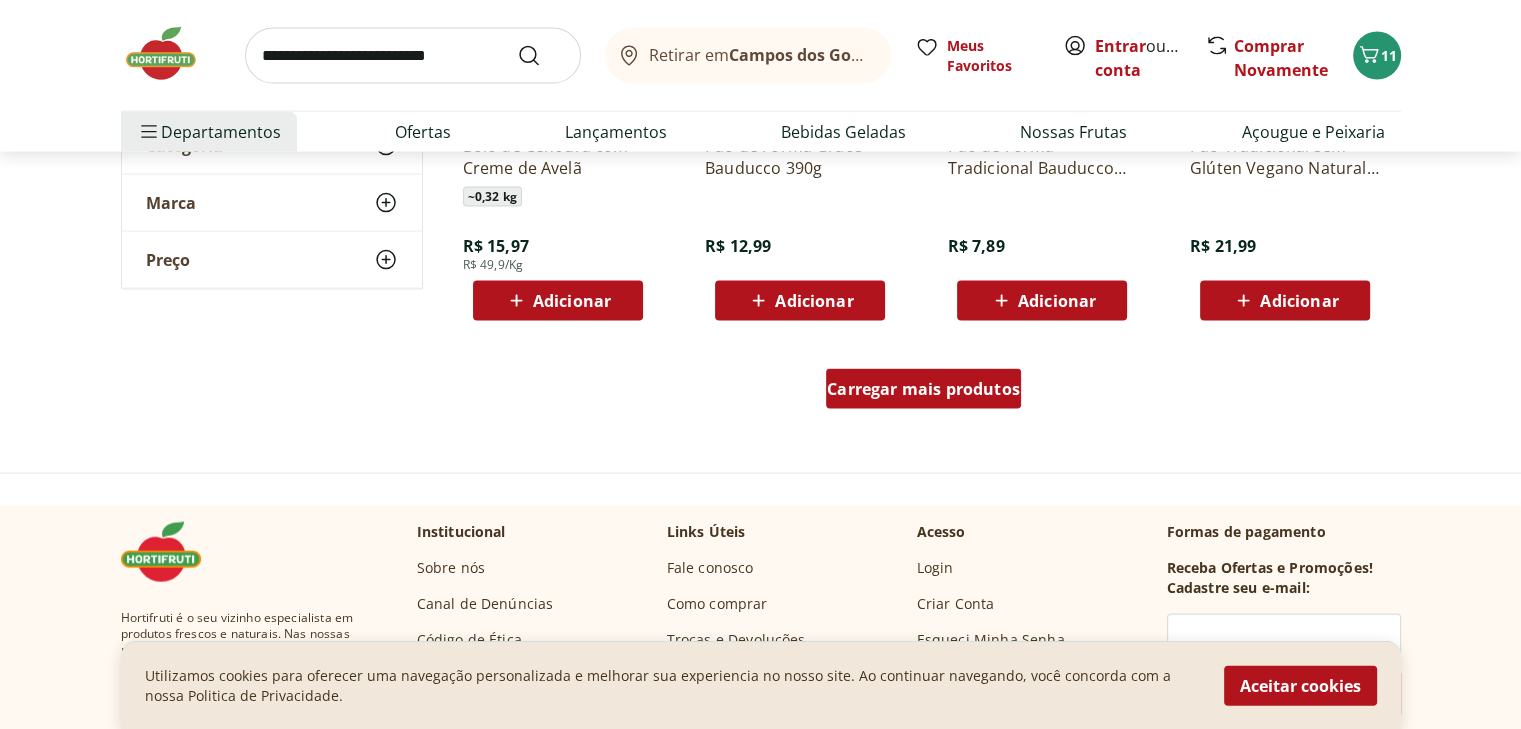 click on "Carregar mais produtos" at bounding box center (923, 389) 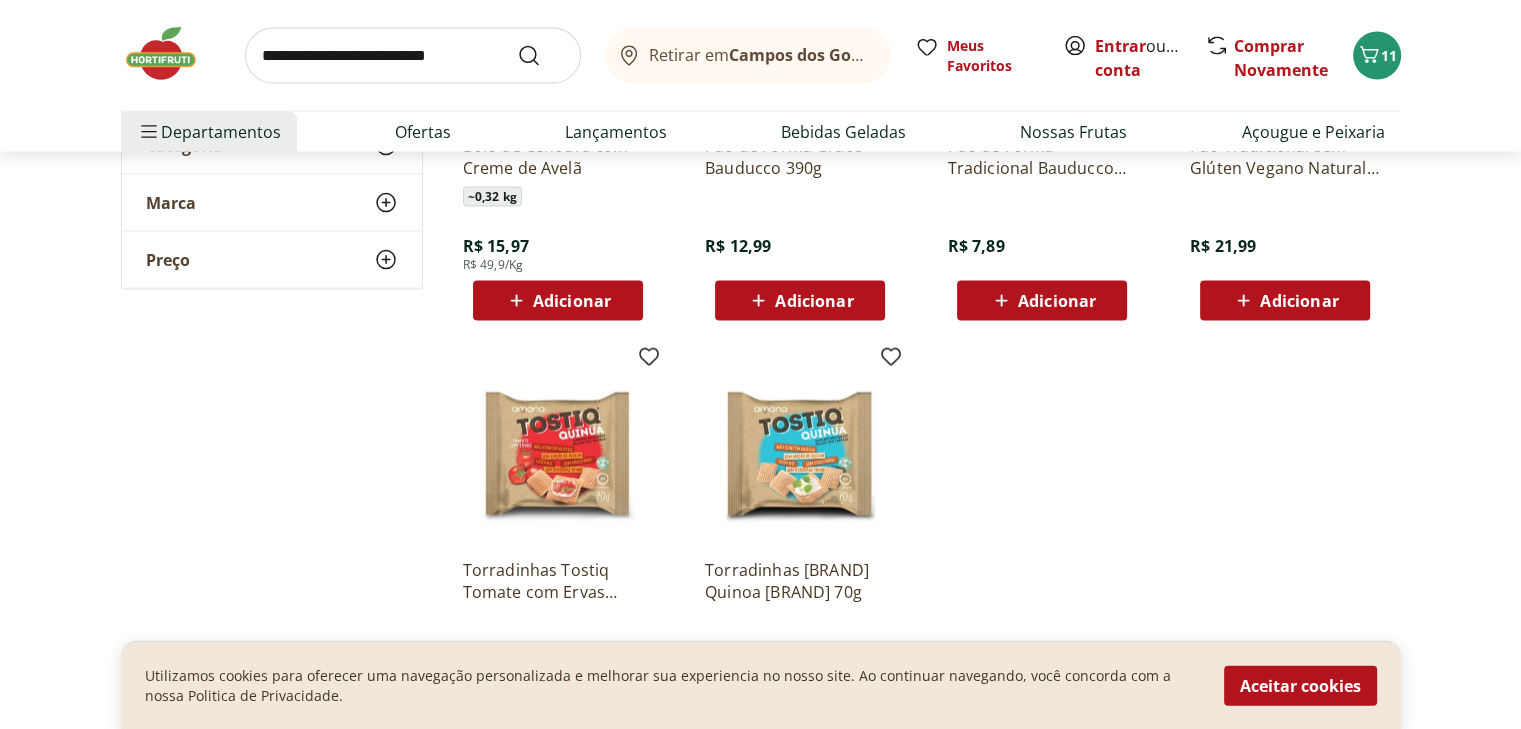 scroll, scrollTop: 12000, scrollLeft: 0, axis: vertical 